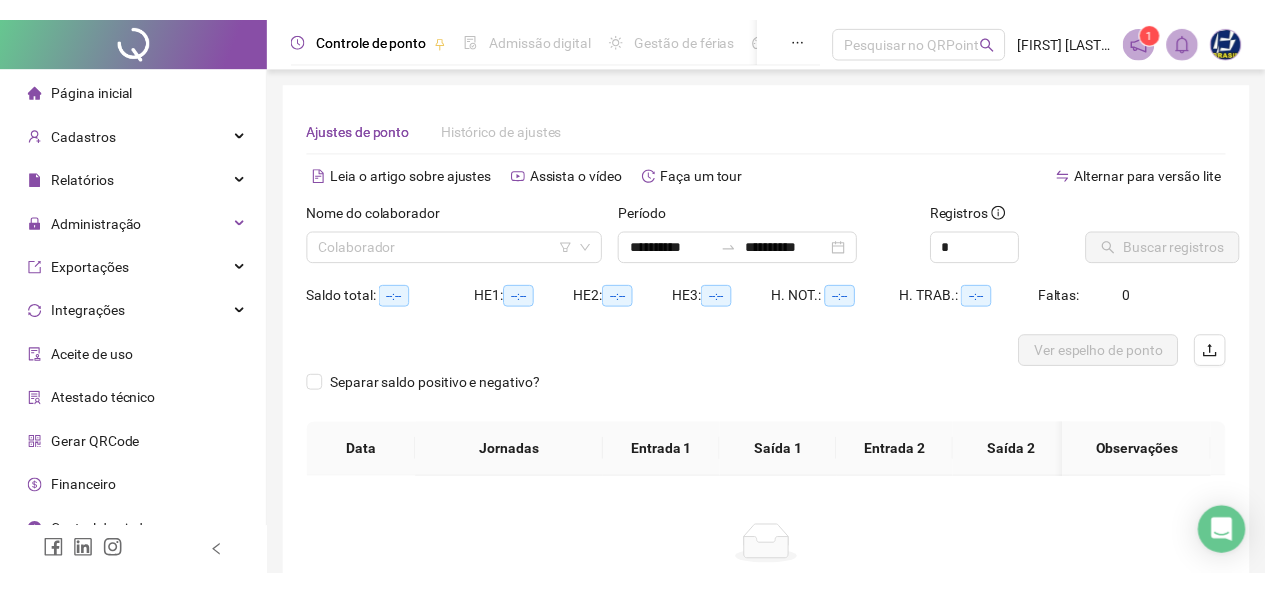 scroll, scrollTop: 0, scrollLeft: 0, axis: both 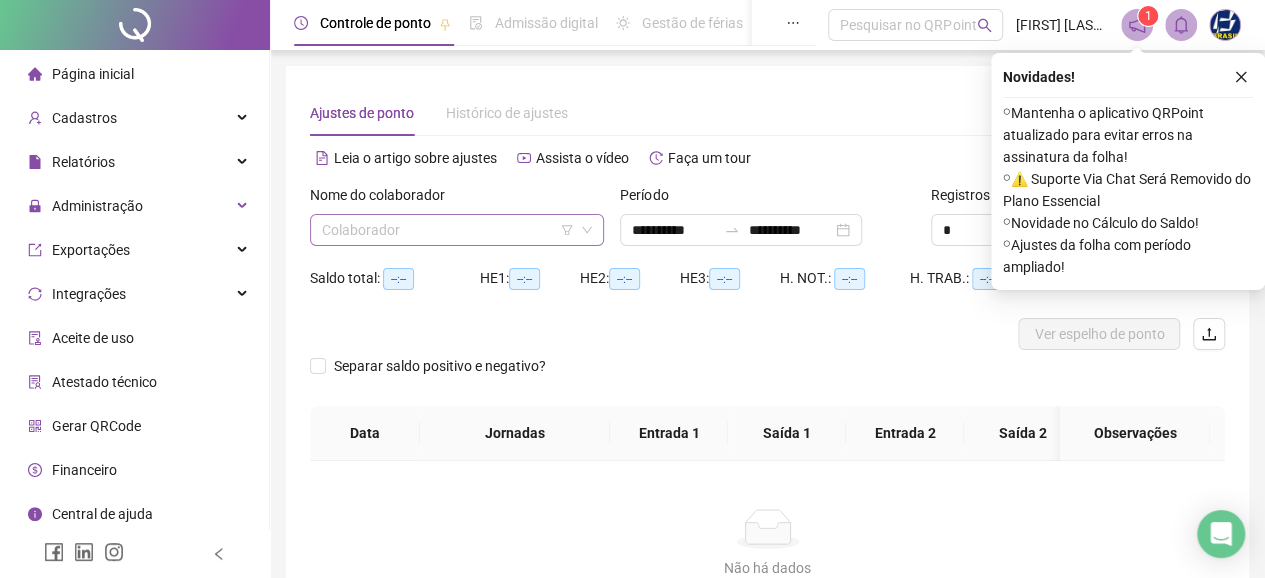 click at bounding box center [448, 230] 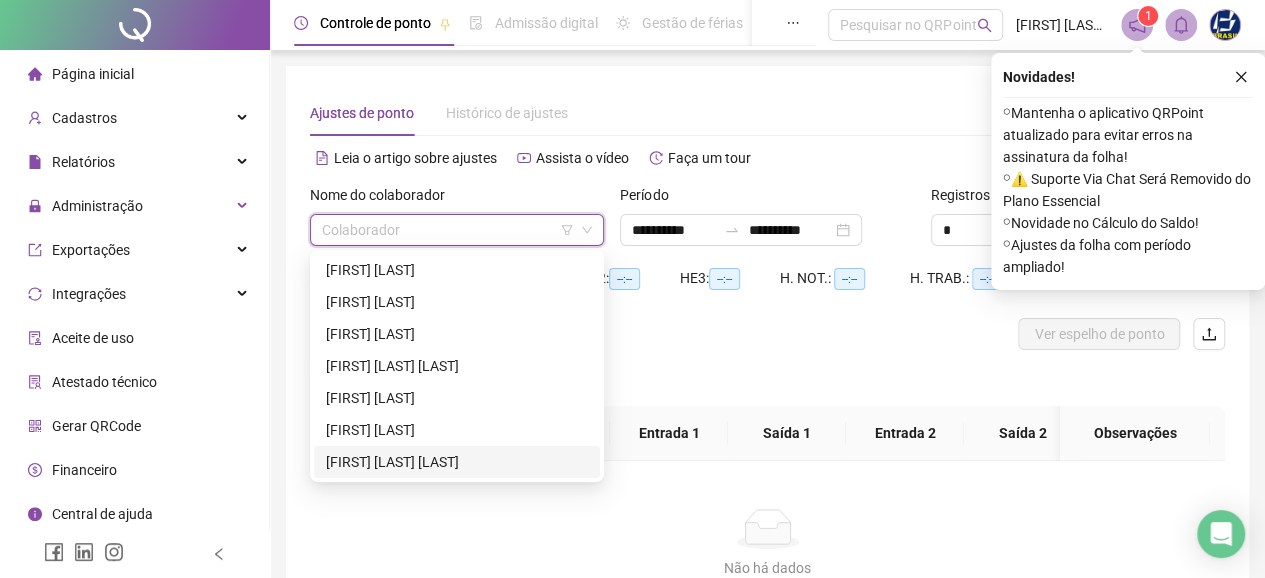 click on "[FIRST] [LAST] [LAST]" at bounding box center [457, 462] 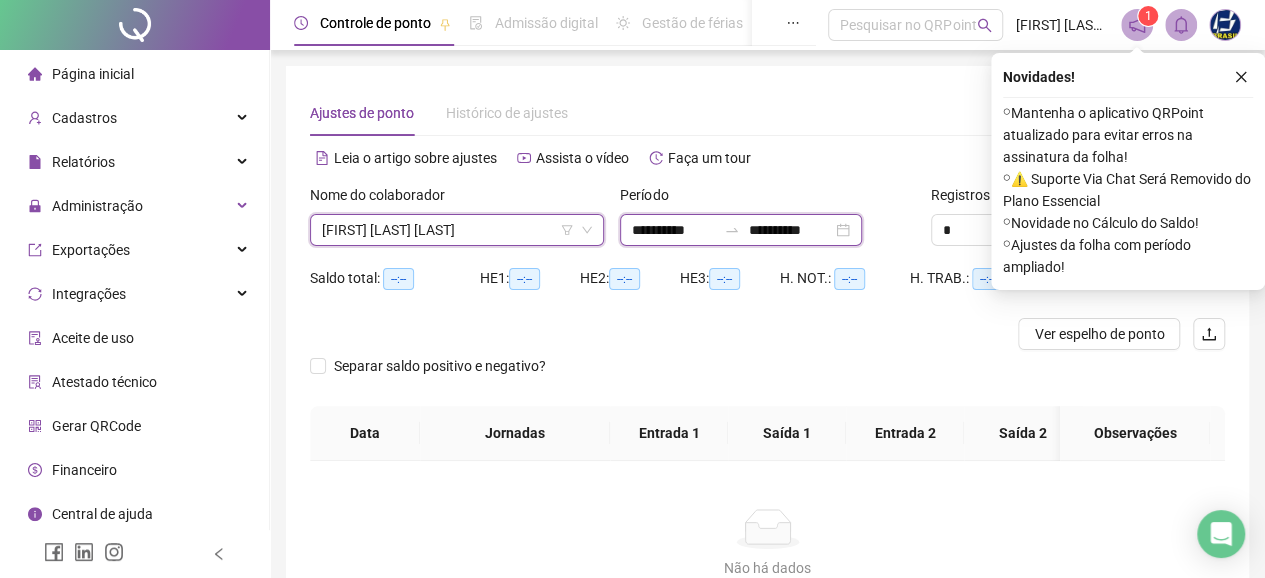 click on "**********" at bounding box center [674, 230] 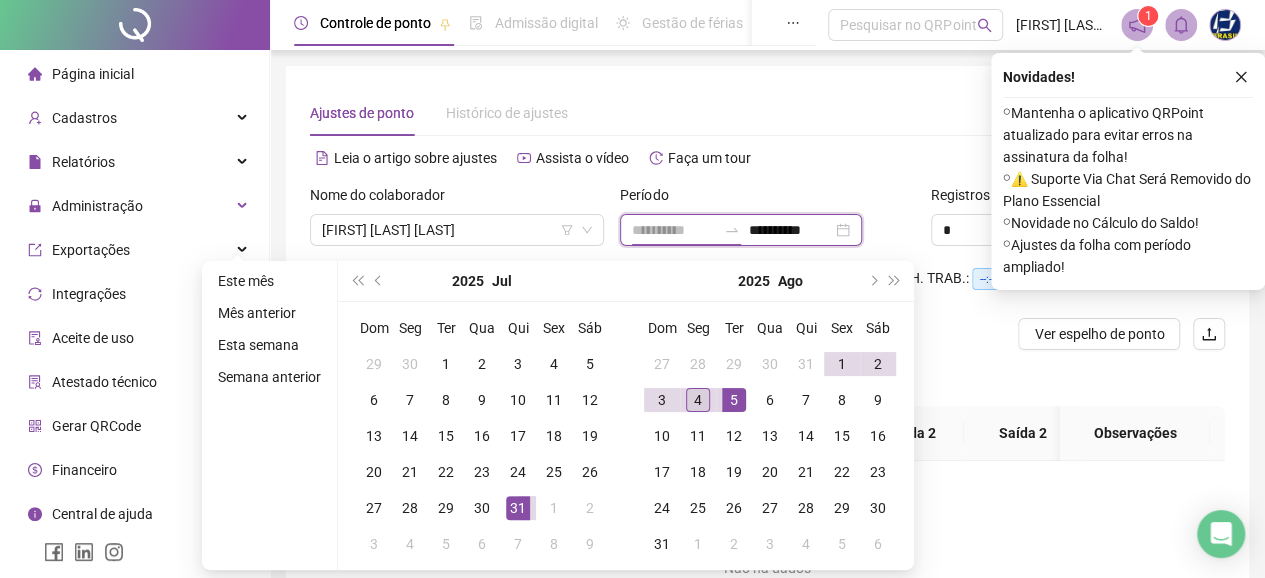 type on "**********" 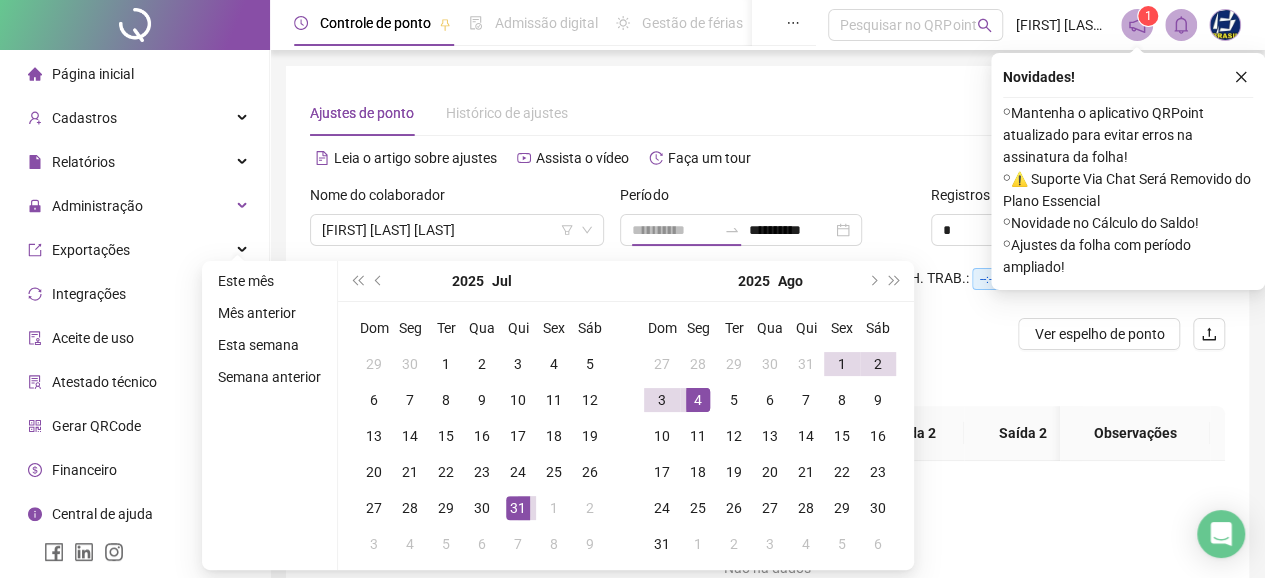 click on "4" at bounding box center [698, 400] 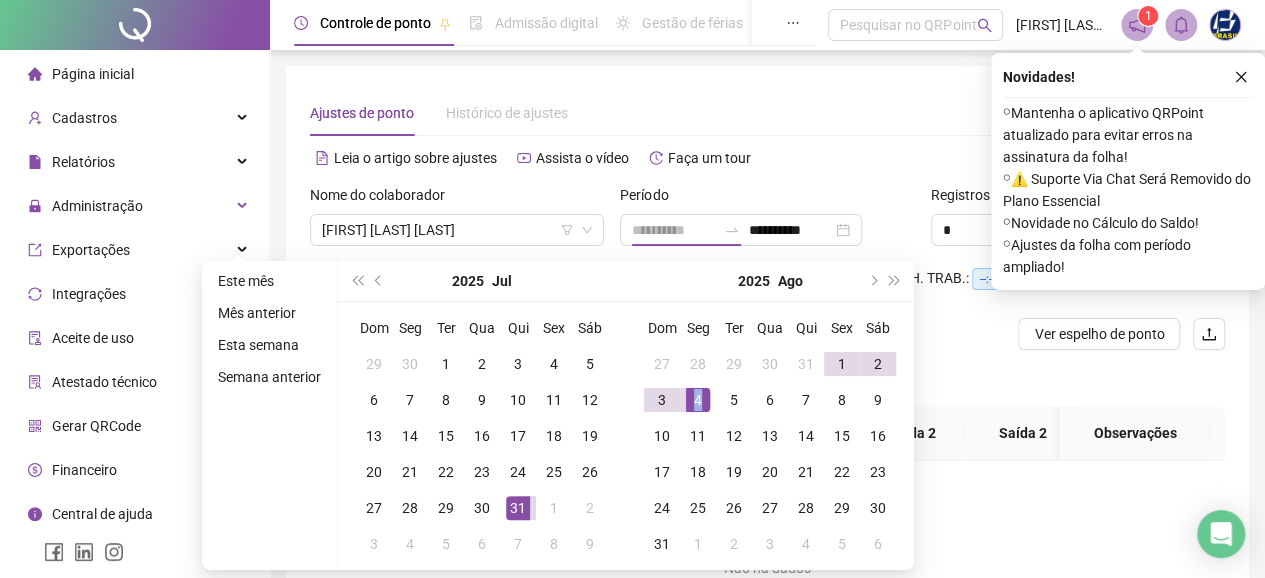 click on "4" at bounding box center (698, 400) 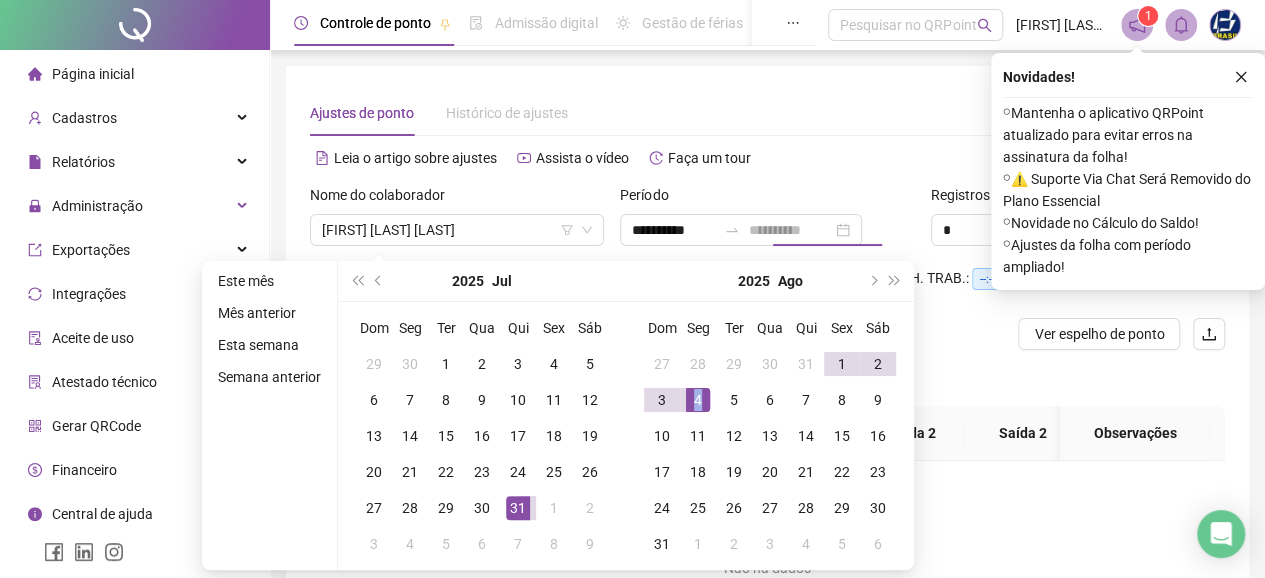 type on "**********" 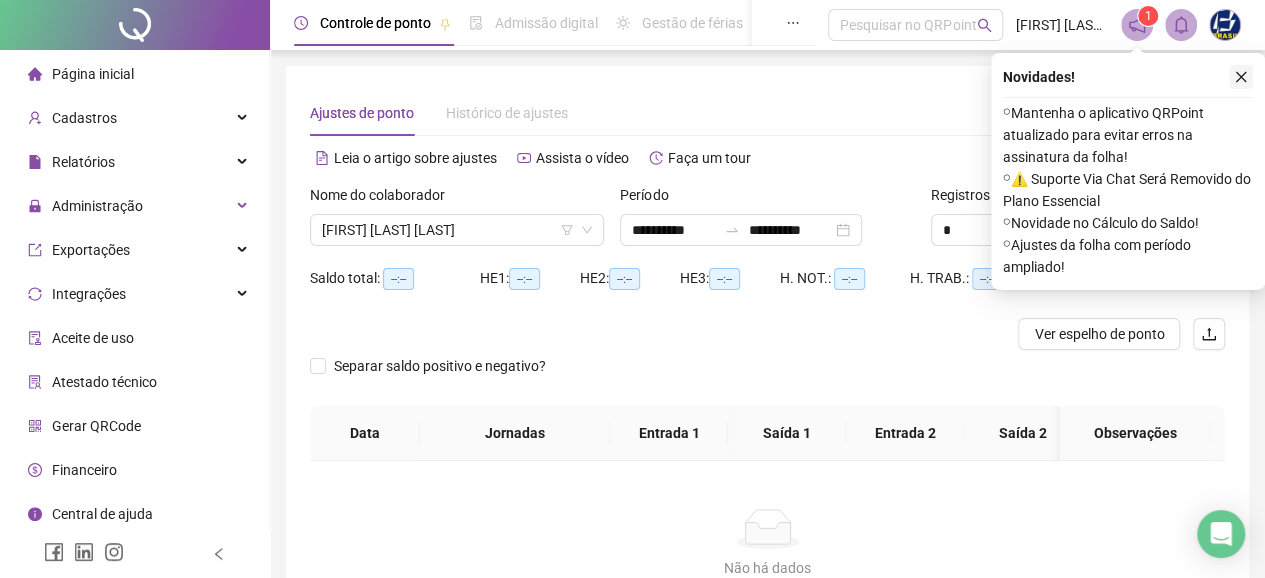 click at bounding box center [1241, 77] 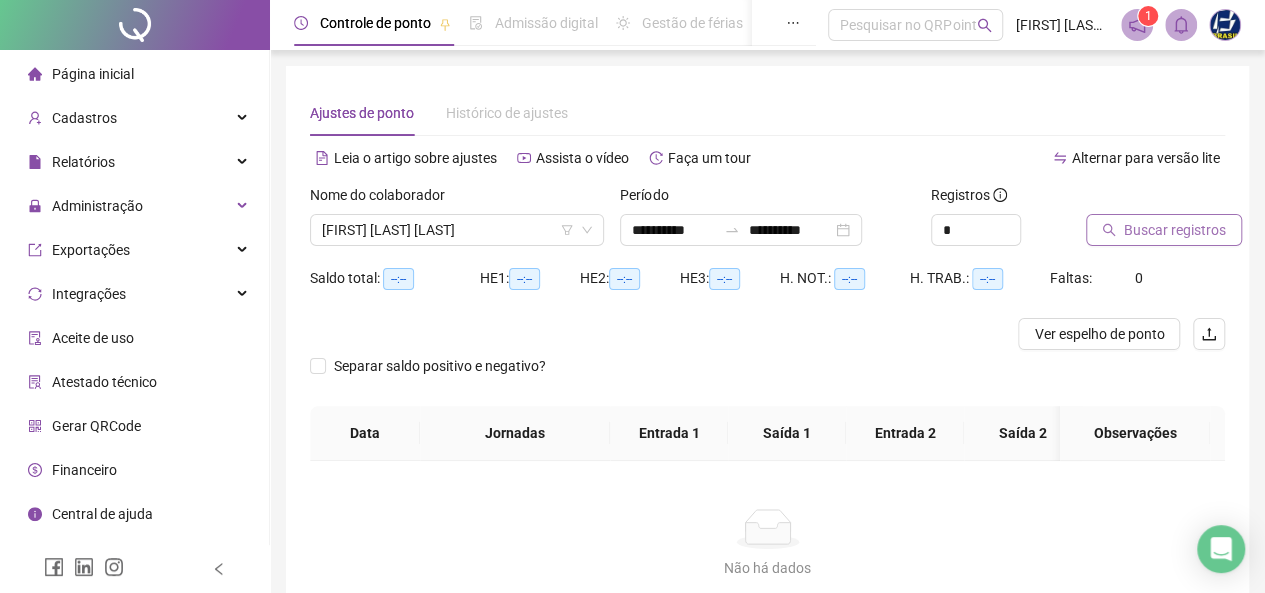 click on "Buscar registros" at bounding box center [1164, 230] 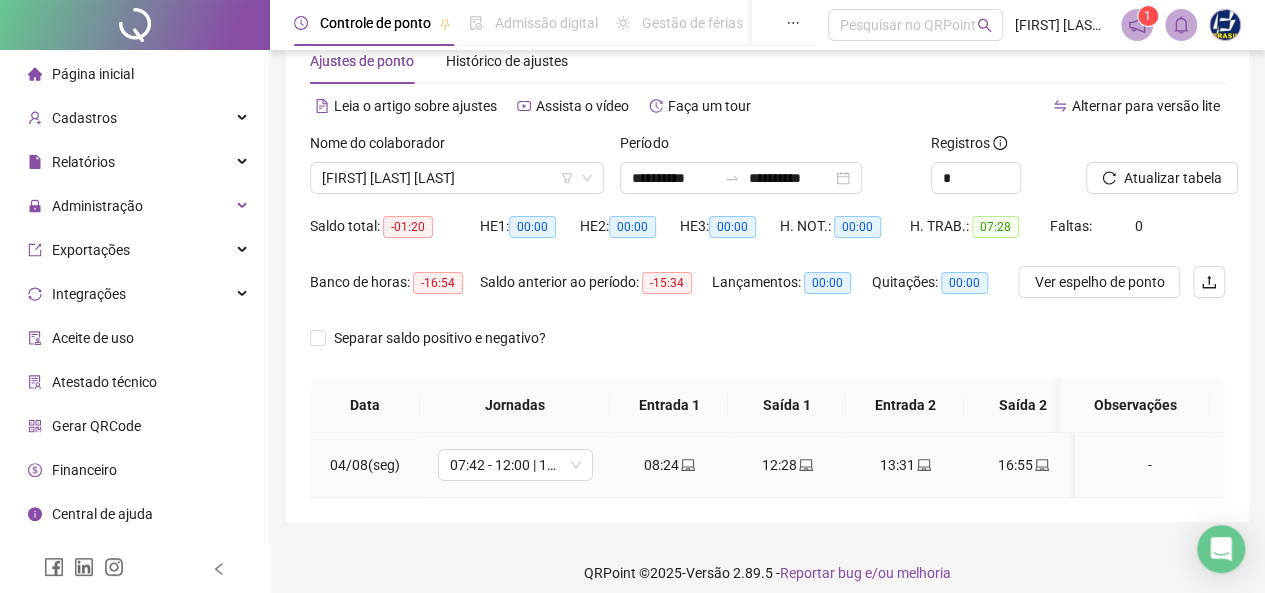 scroll, scrollTop: 81, scrollLeft: 0, axis: vertical 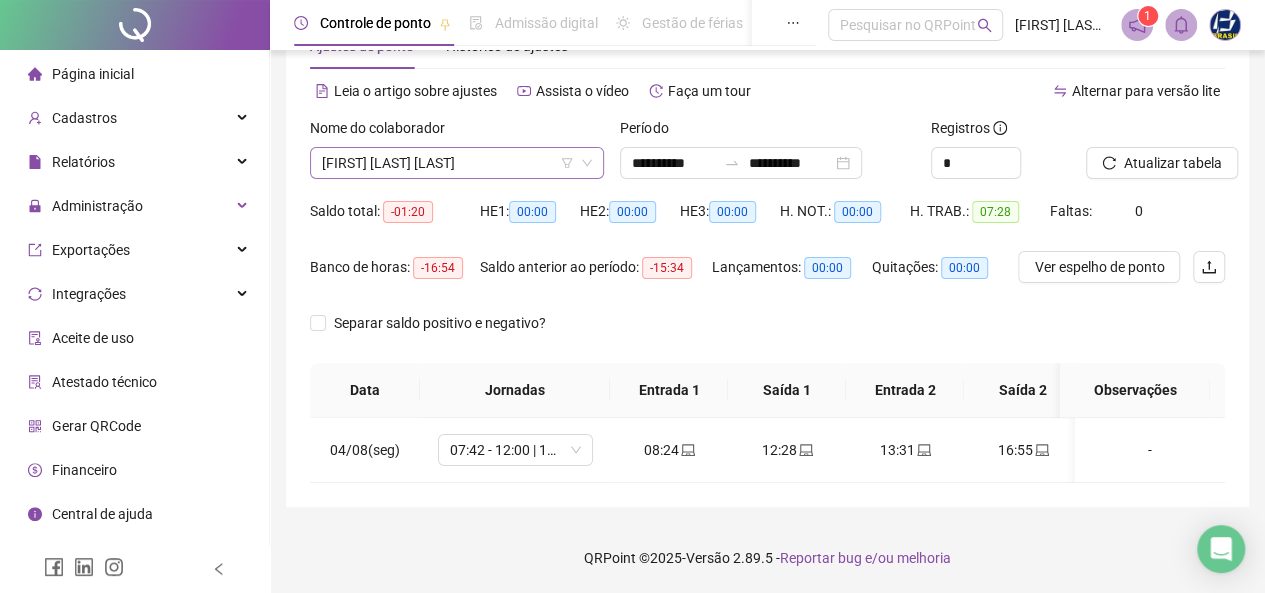 click on "[FIRST] [LAST] [LAST]" at bounding box center [457, 163] 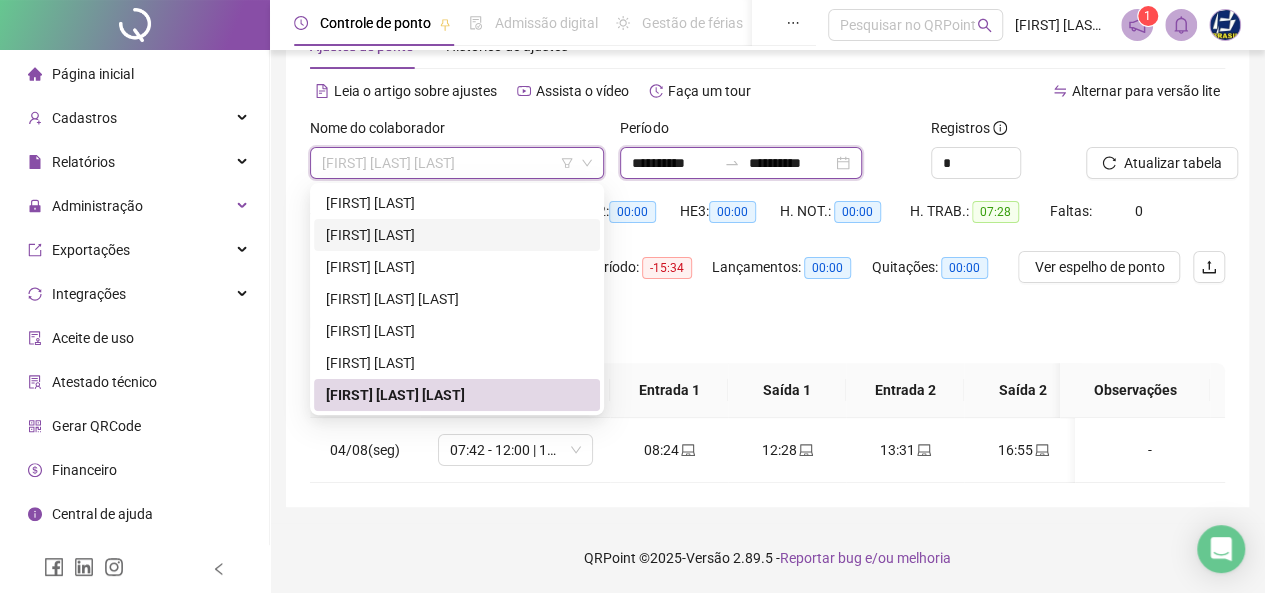click on "**********" at bounding box center [674, 163] 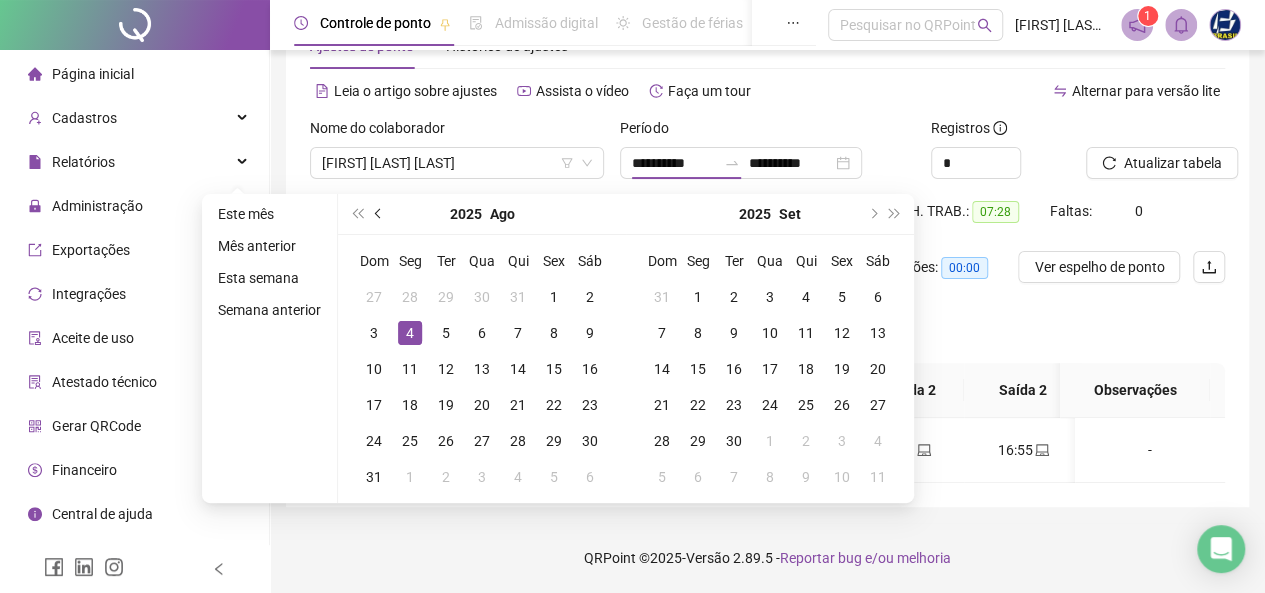 click at bounding box center [380, 214] 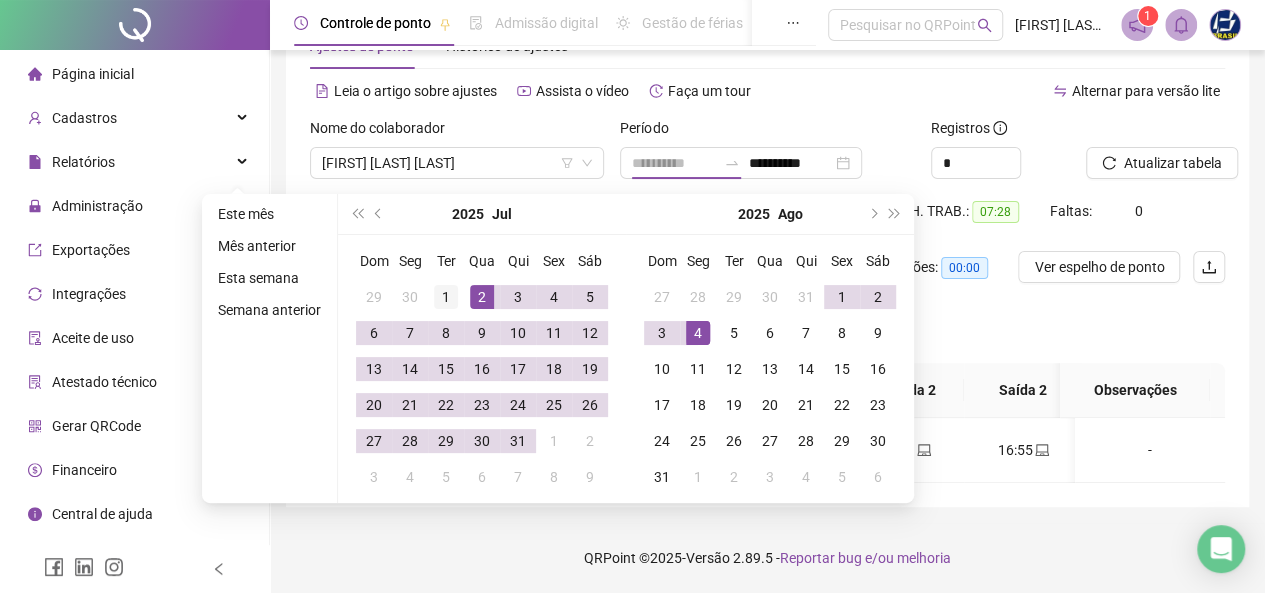 type on "**********" 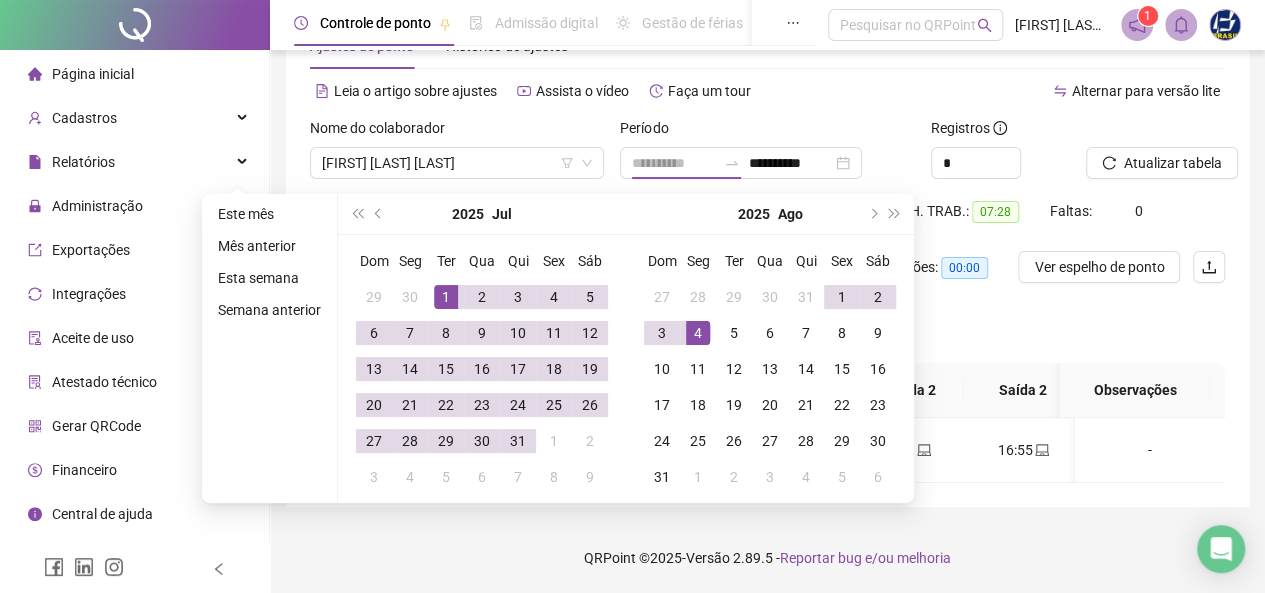 click on "1" at bounding box center (446, 297) 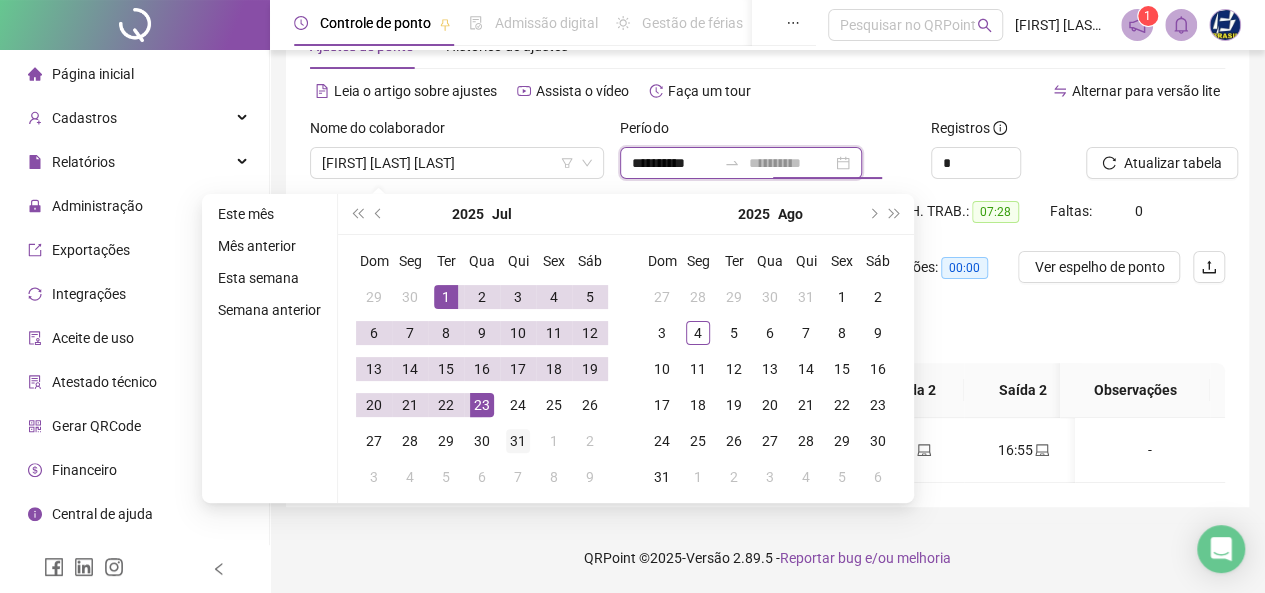 type on "**********" 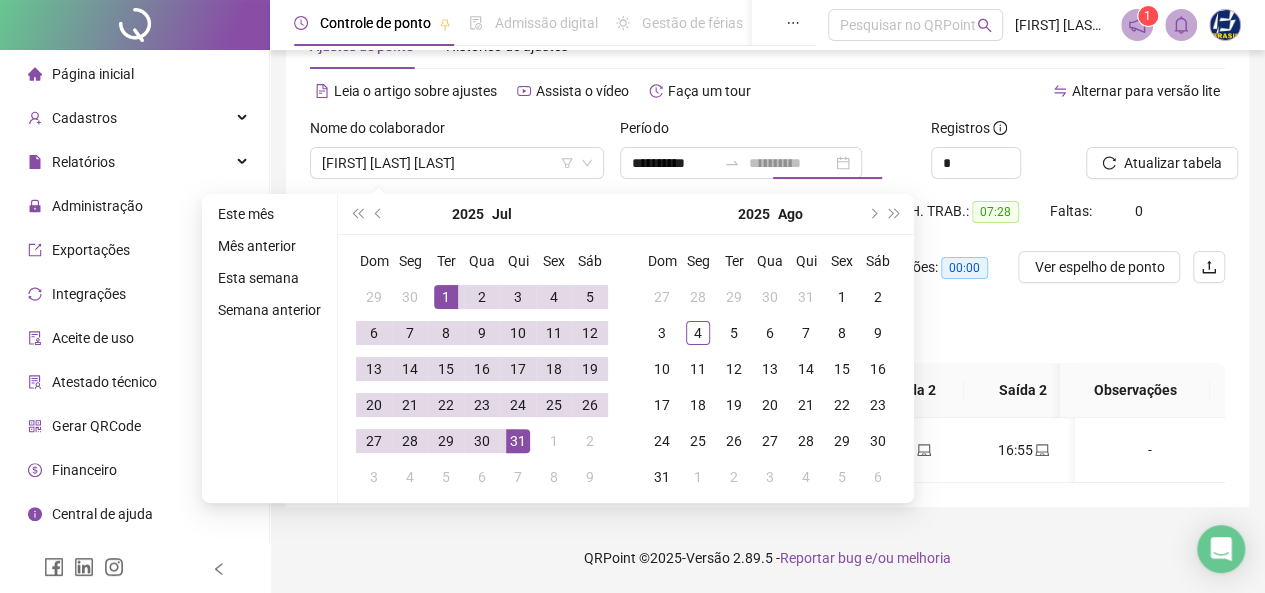 click on "31" at bounding box center [518, 441] 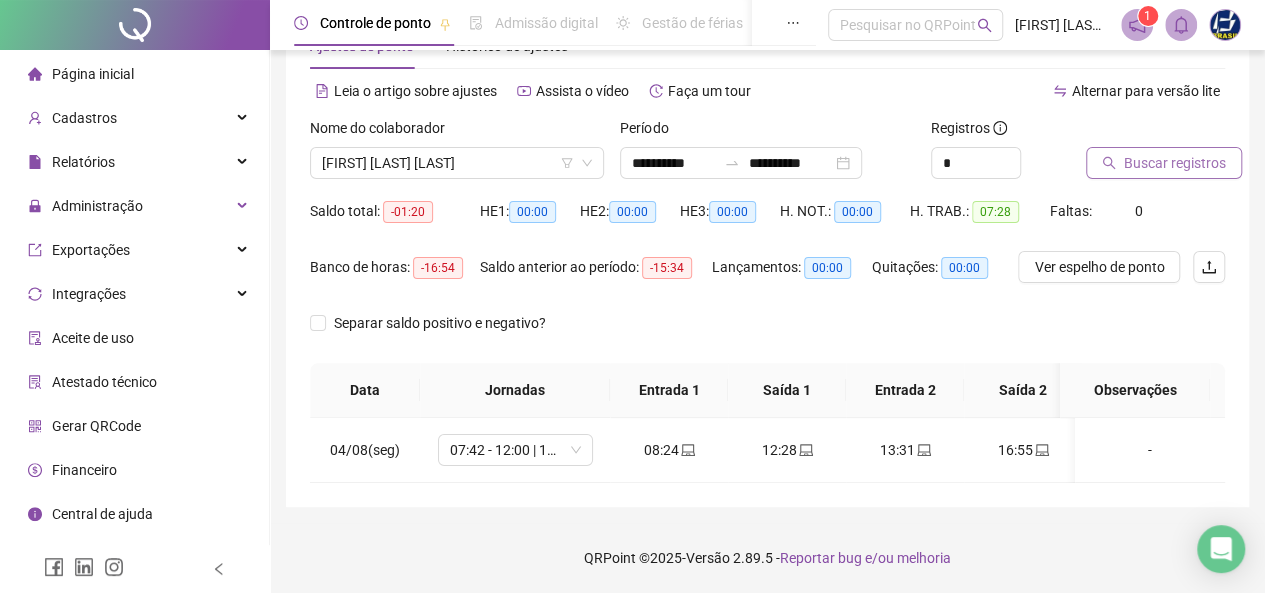 click on "Buscar registros" at bounding box center (1175, 163) 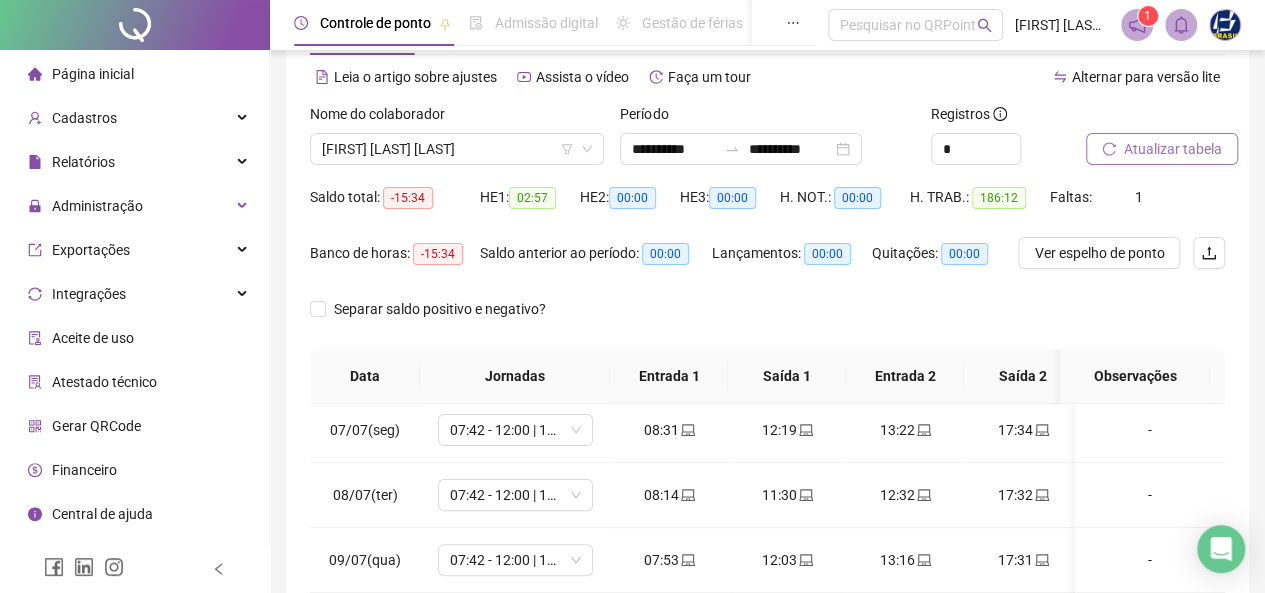 scroll, scrollTop: 400, scrollLeft: 0, axis: vertical 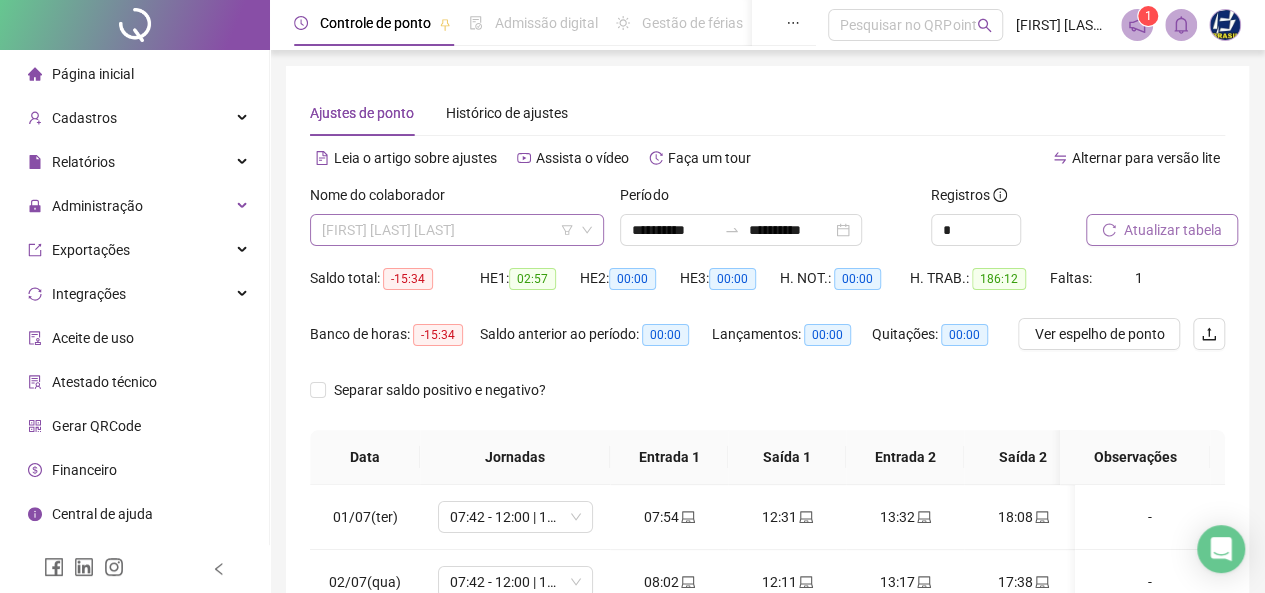 click on "[FIRST] [LAST] [LAST]" at bounding box center (457, 230) 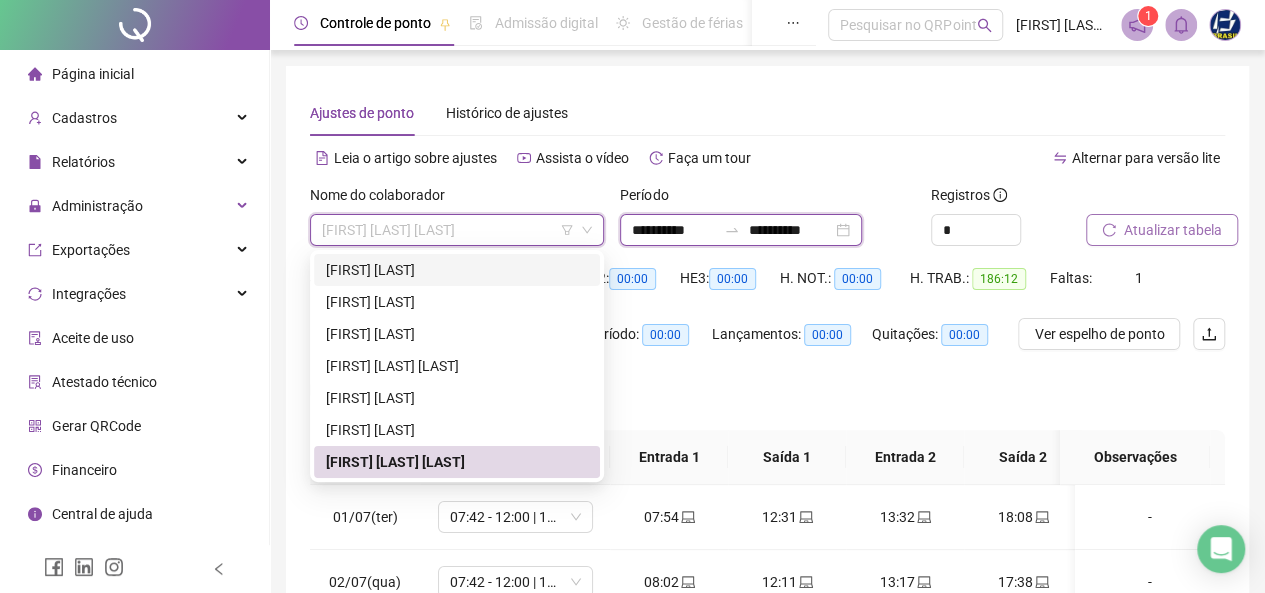click on "**********" at bounding box center [674, 230] 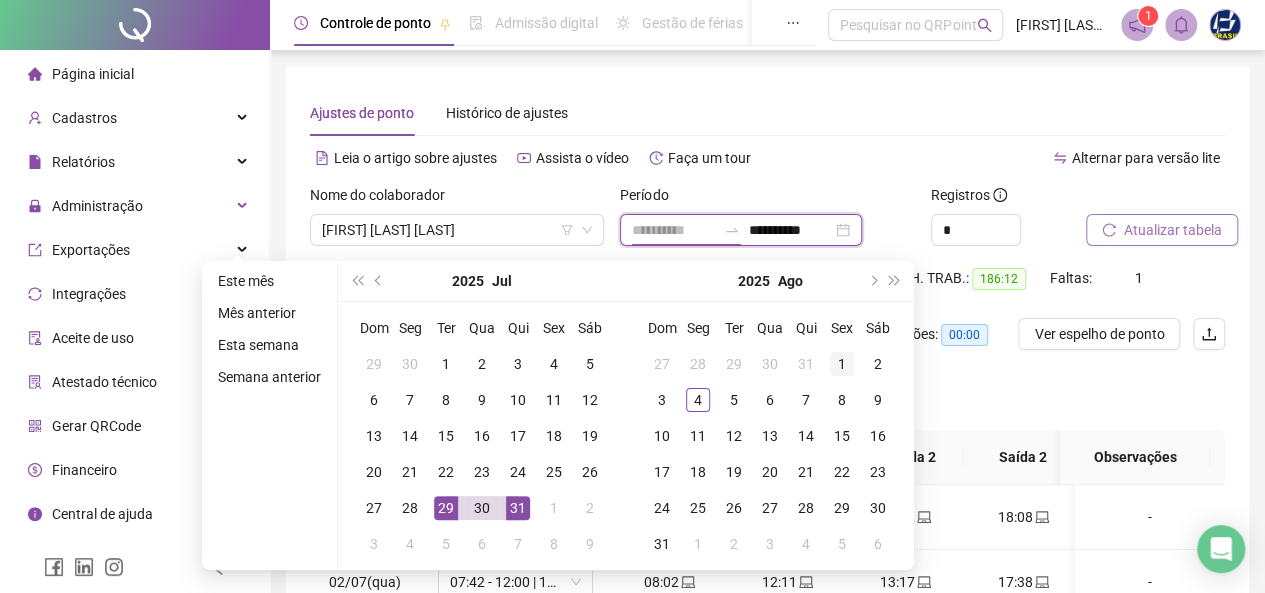 type on "**********" 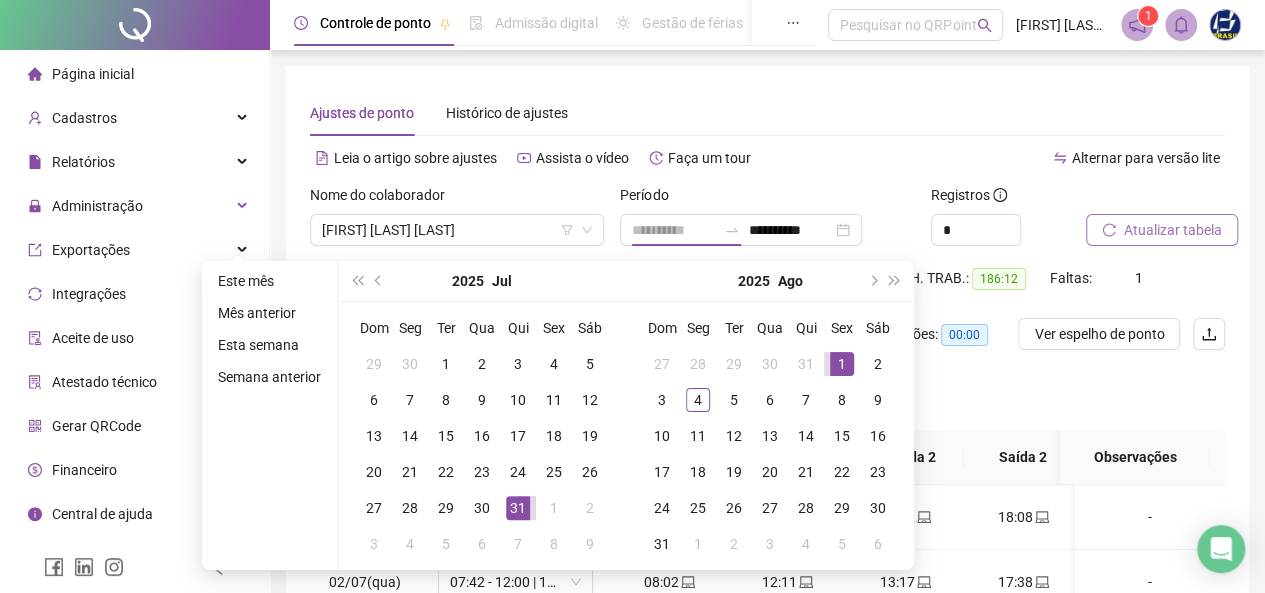 click on "1" at bounding box center (842, 364) 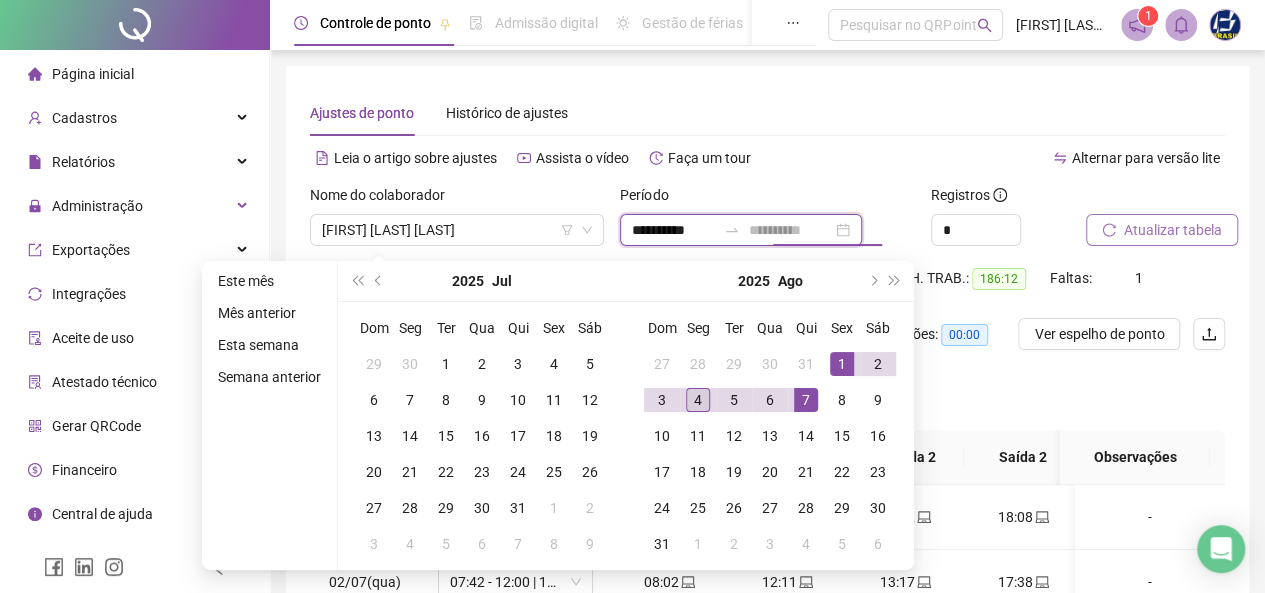 type on "**********" 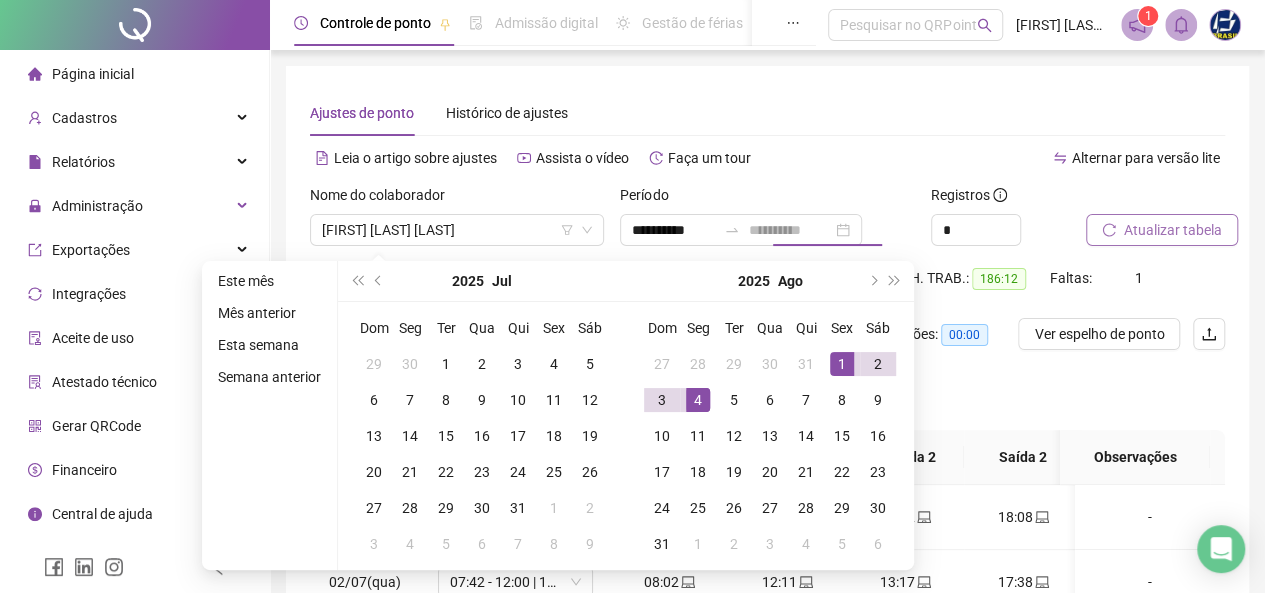 click on "4" at bounding box center [698, 400] 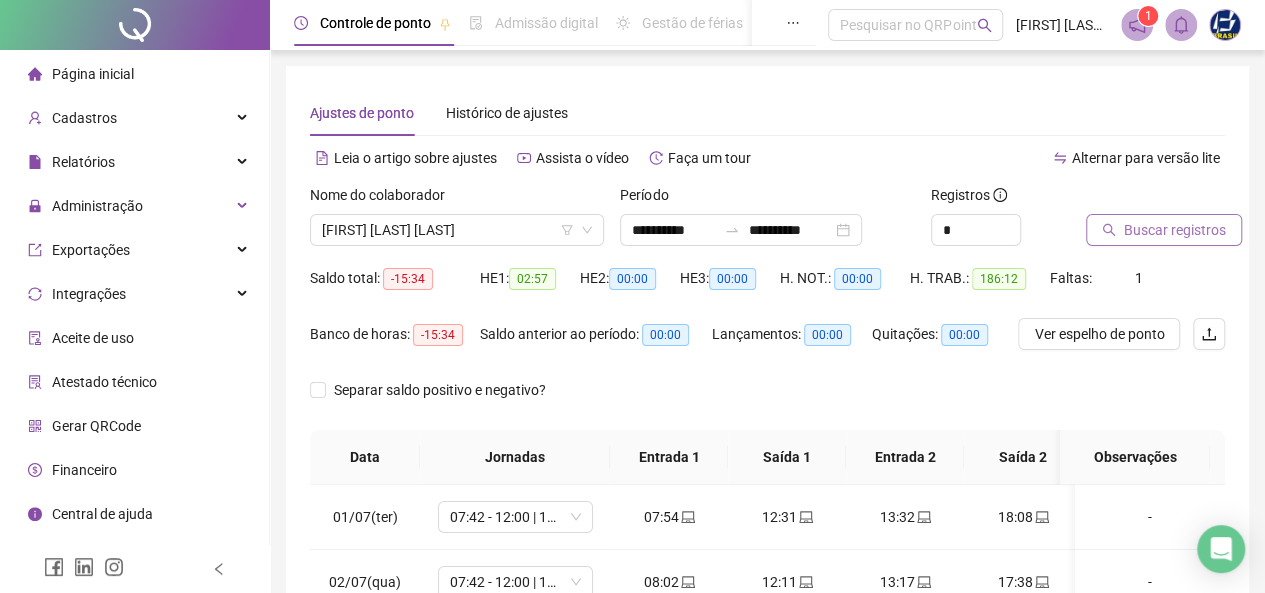 click on "Buscar registros" at bounding box center (1175, 230) 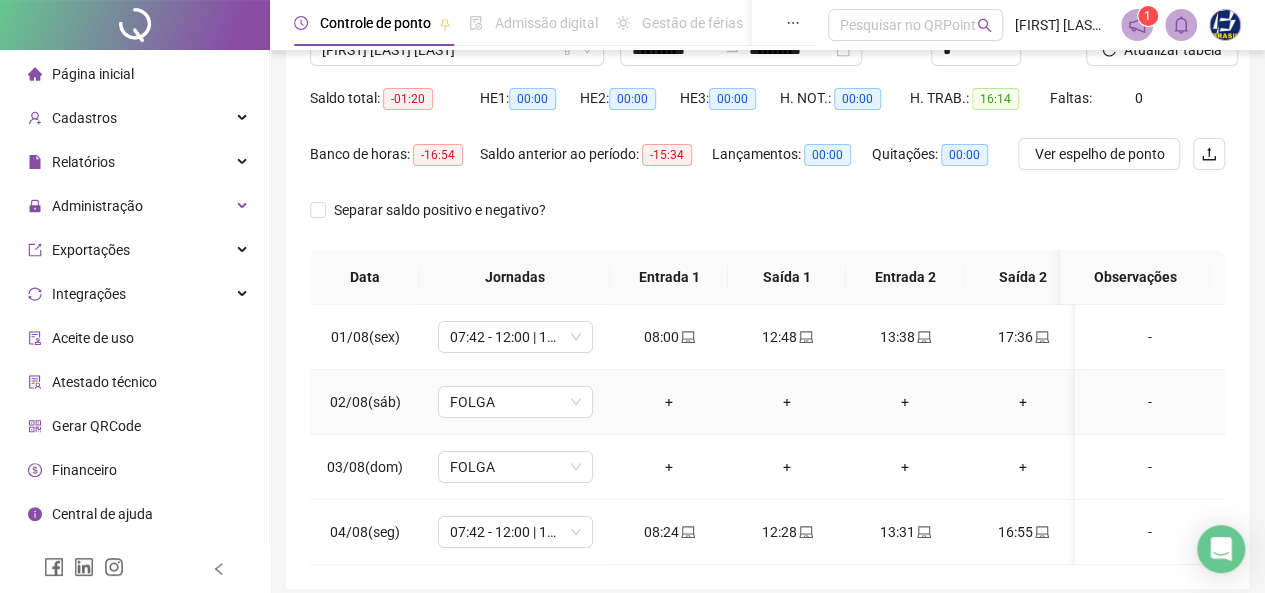 scroll, scrollTop: 200, scrollLeft: 0, axis: vertical 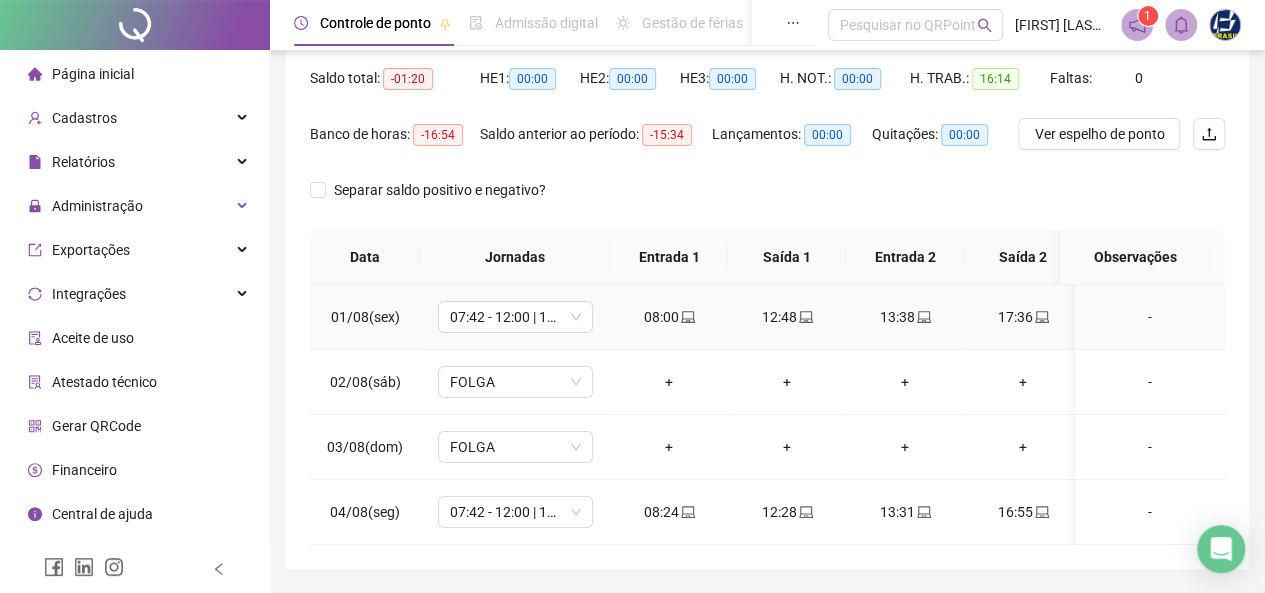 click on "13:38" at bounding box center [905, 317] 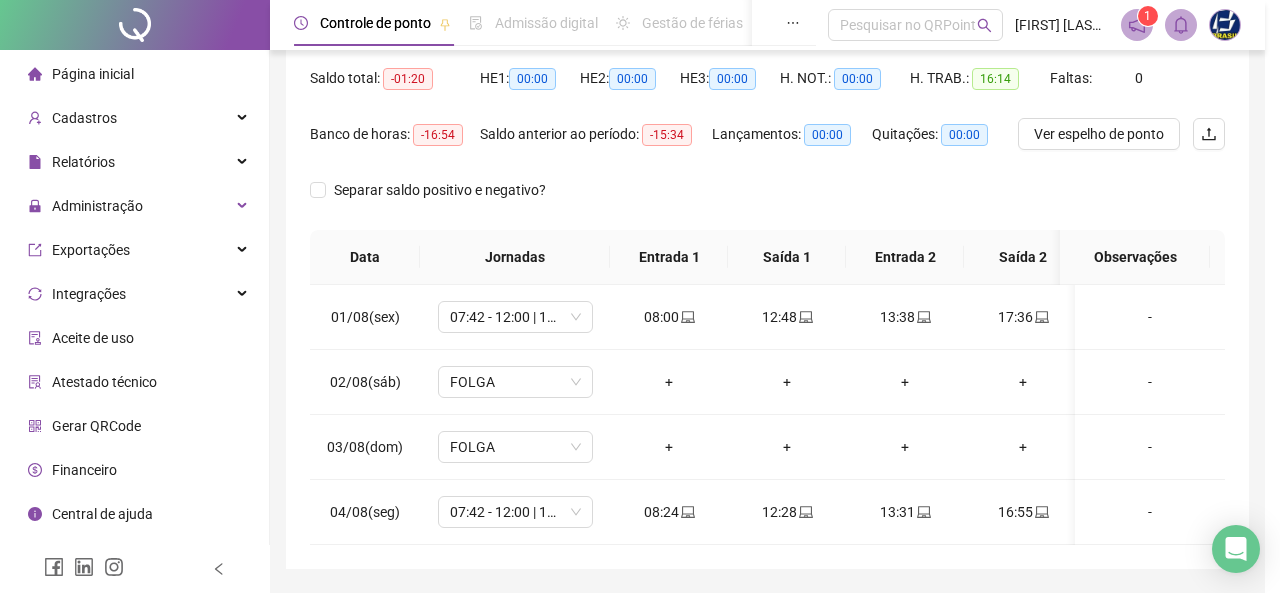 type on "**********" 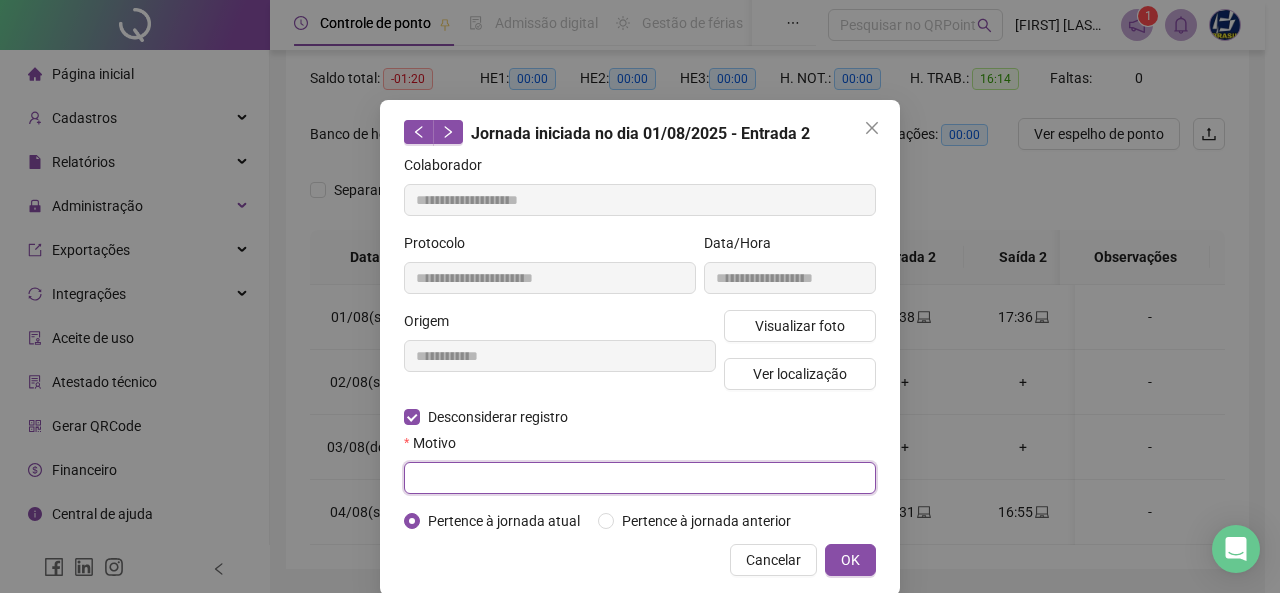click at bounding box center (640, 478) 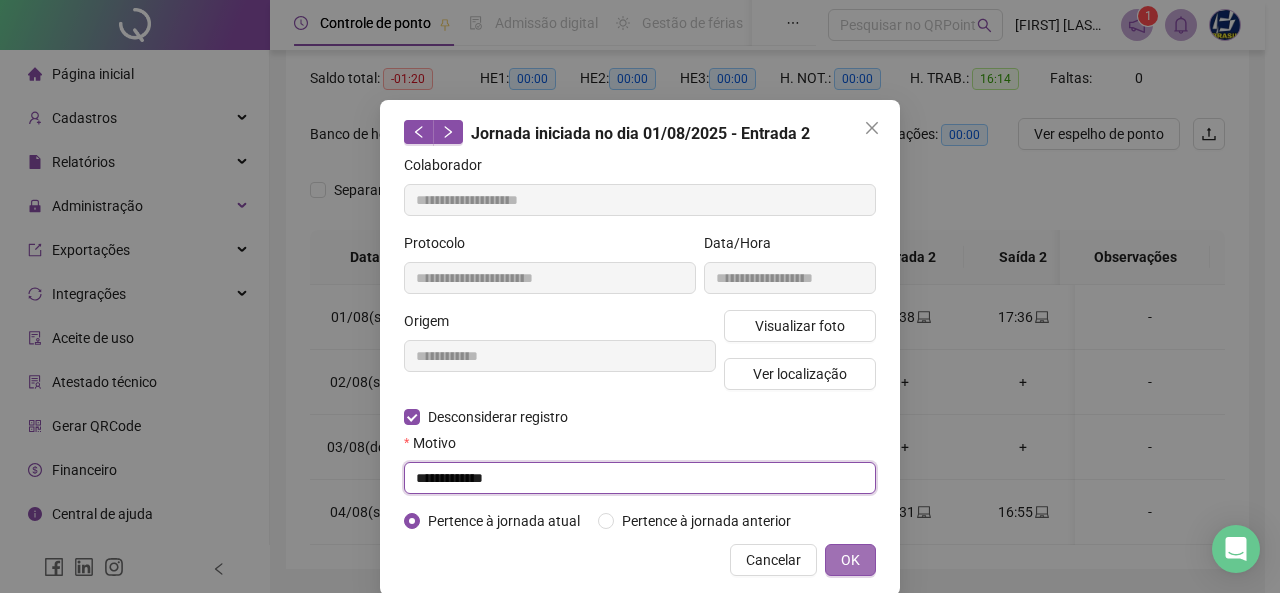 type on "**********" 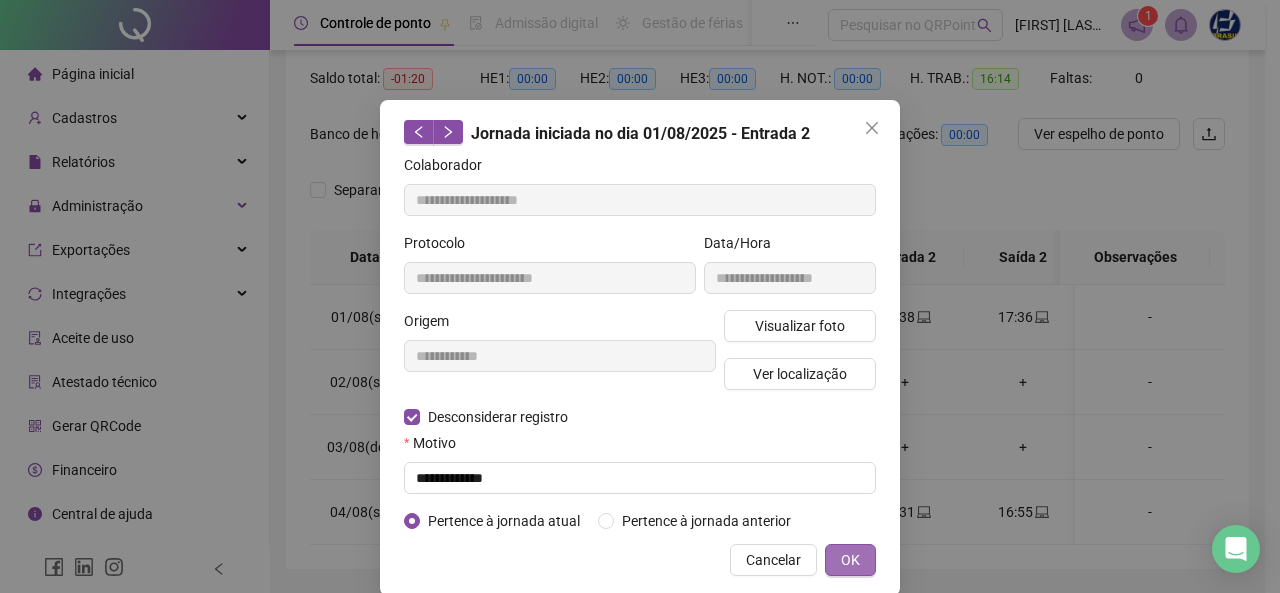 click on "OK" at bounding box center (850, 560) 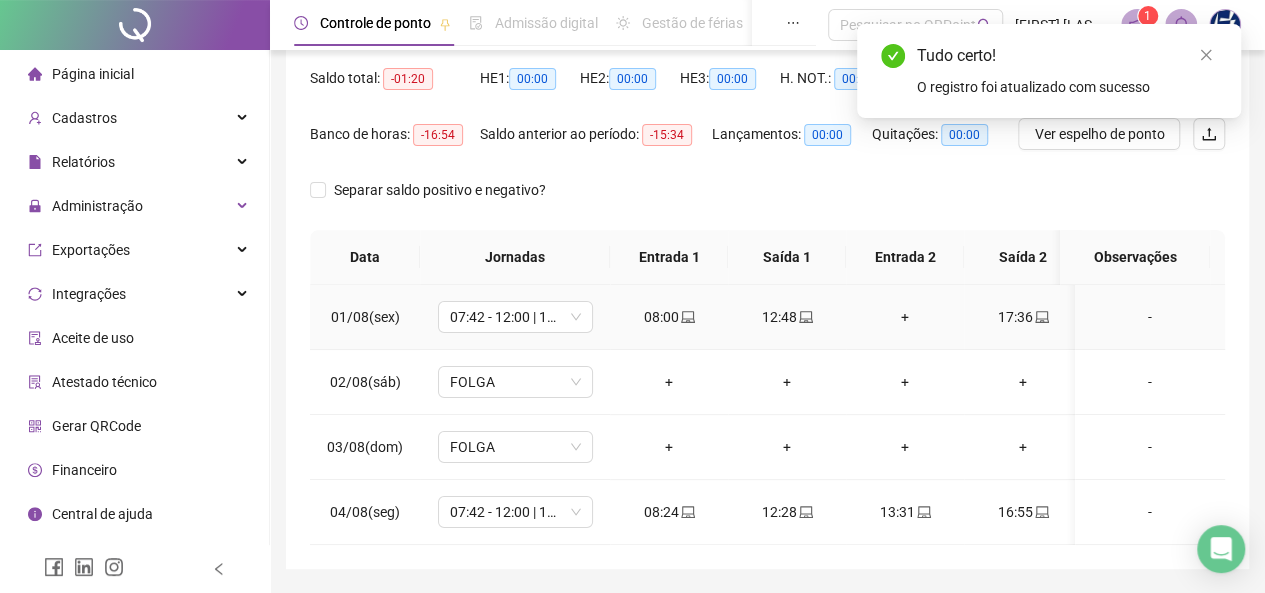 click on "+" at bounding box center (905, 317) 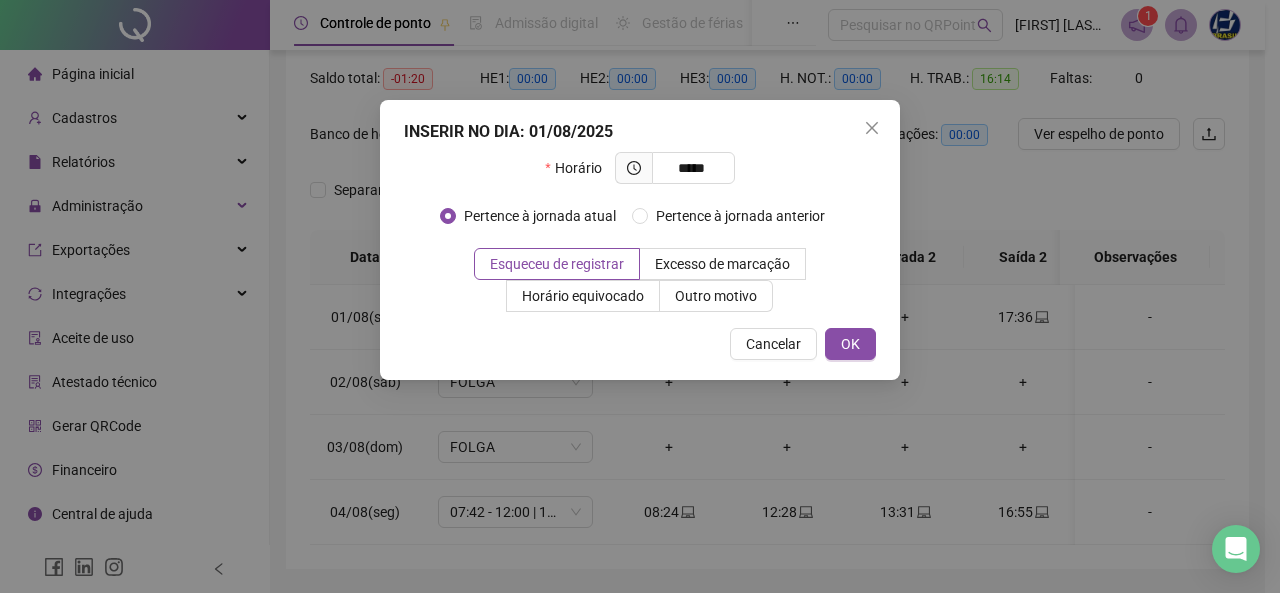 type on "*****" 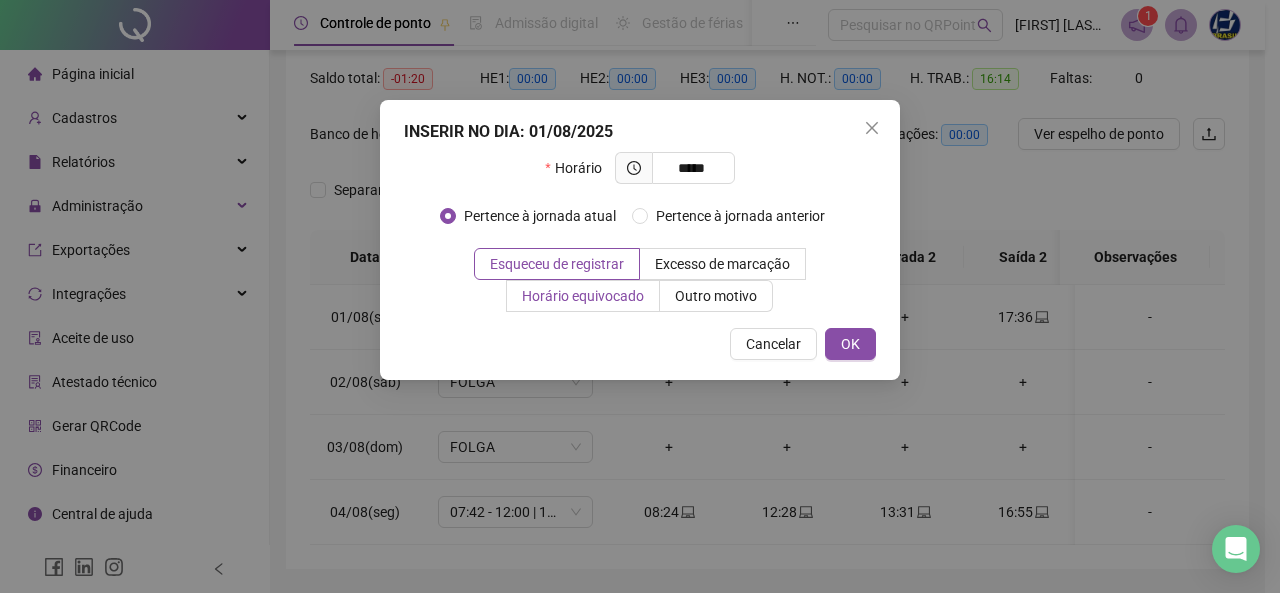 click on "Horário equivocado" at bounding box center (583, 296) 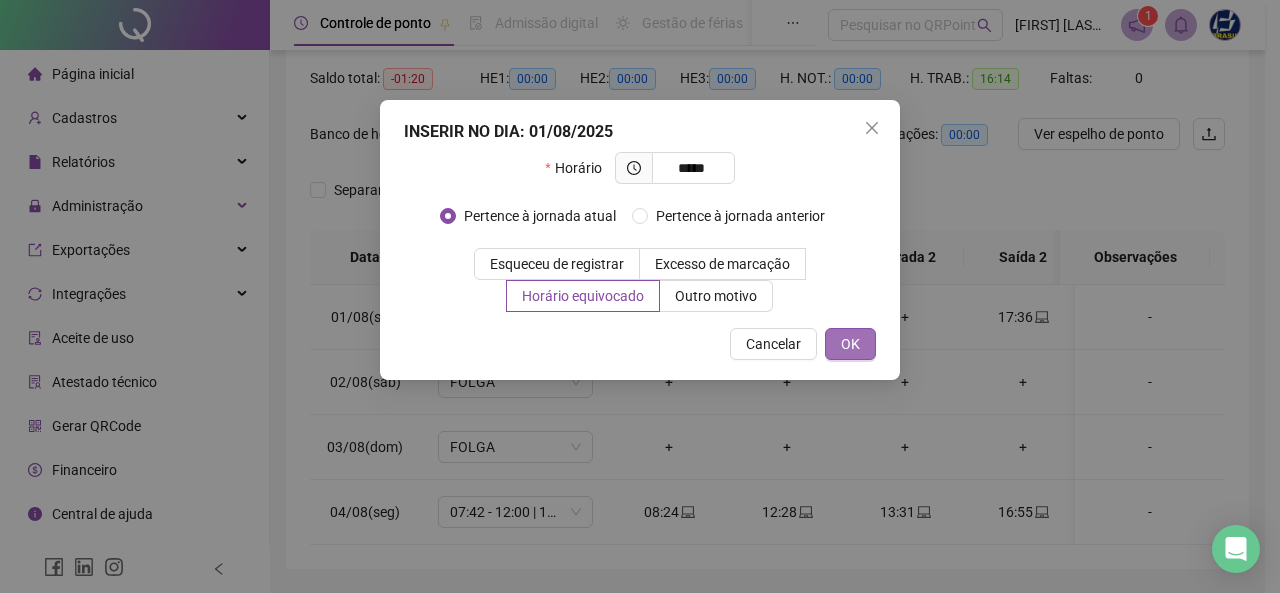 click on "OK" at bounding box center [850, 344] 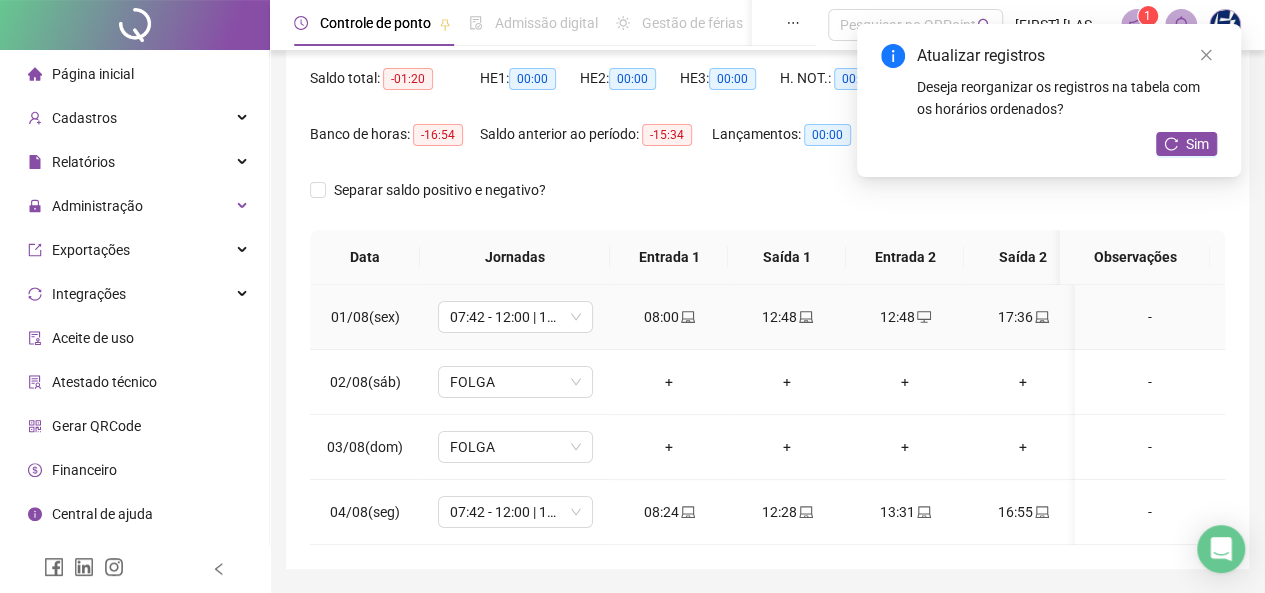 click on "12:48" at bounding box center (905, 317) 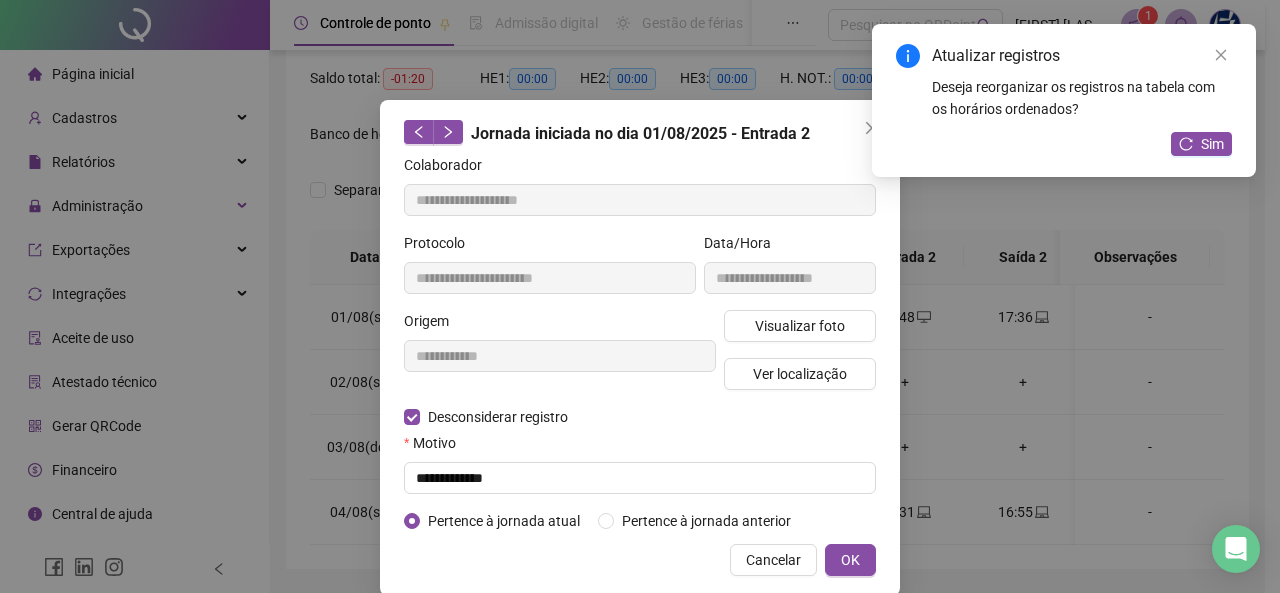 type on "**********" 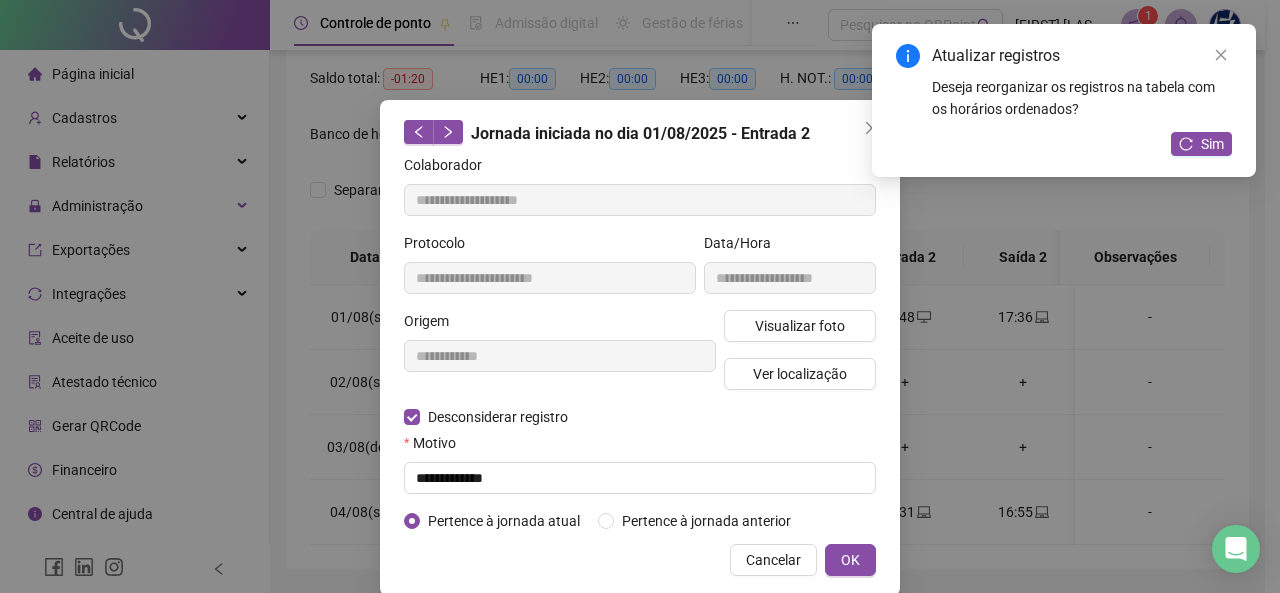 type on "**********" 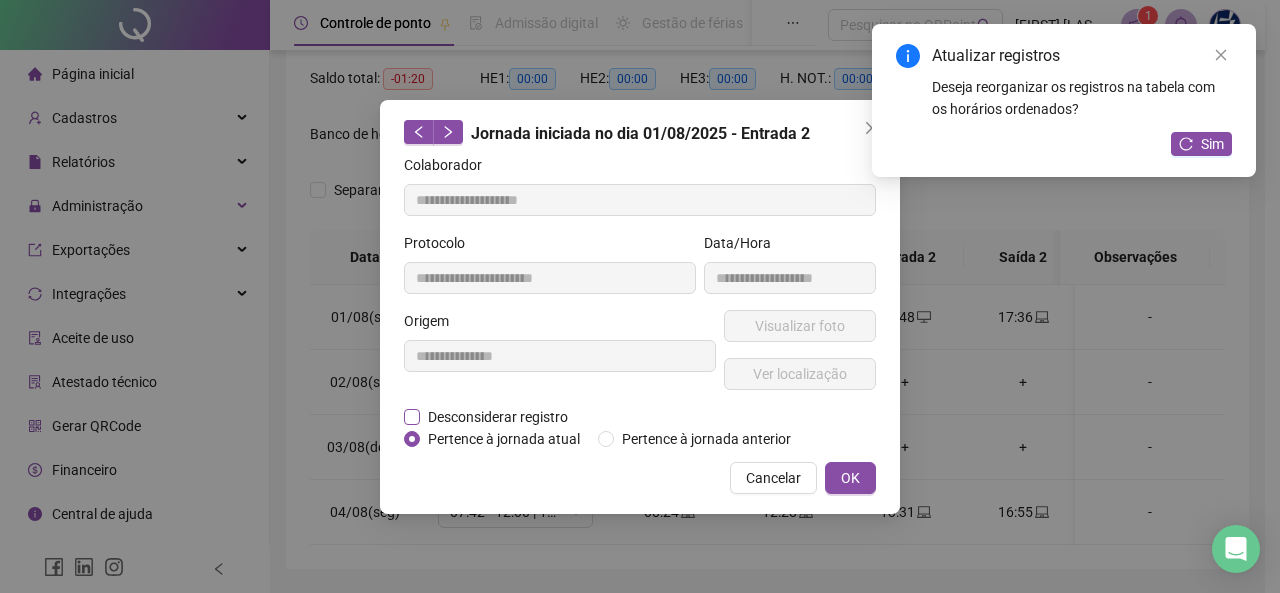 click on "Desconsiderar registro" at bounding box center (498, 417) 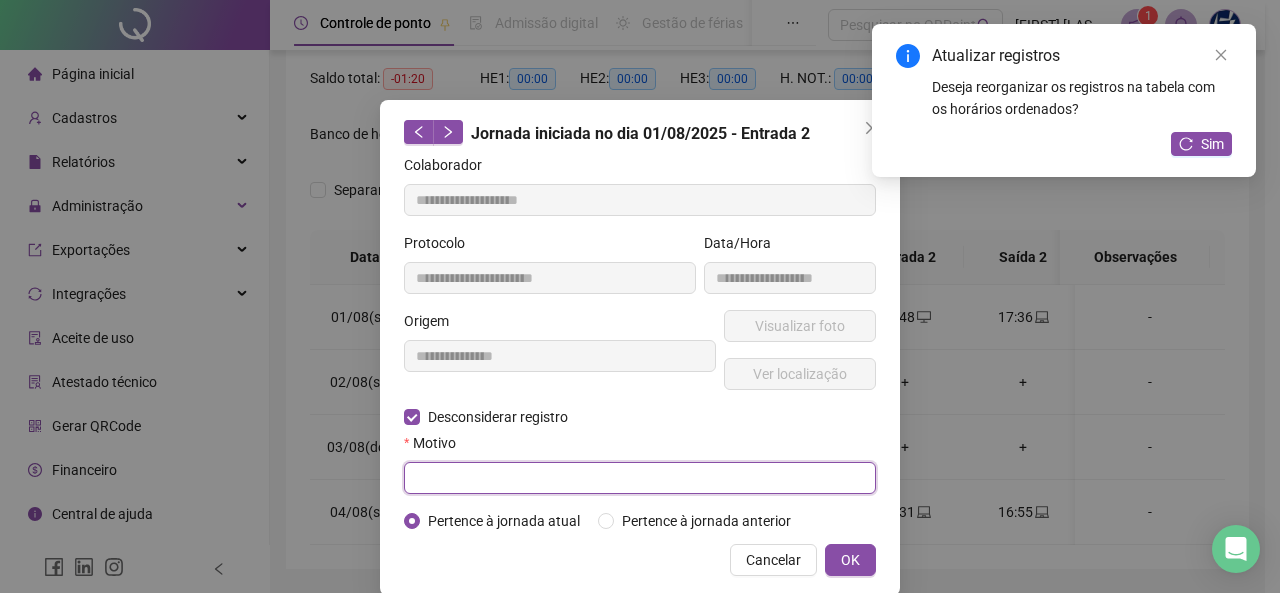 click at bounding box center (640, 478) 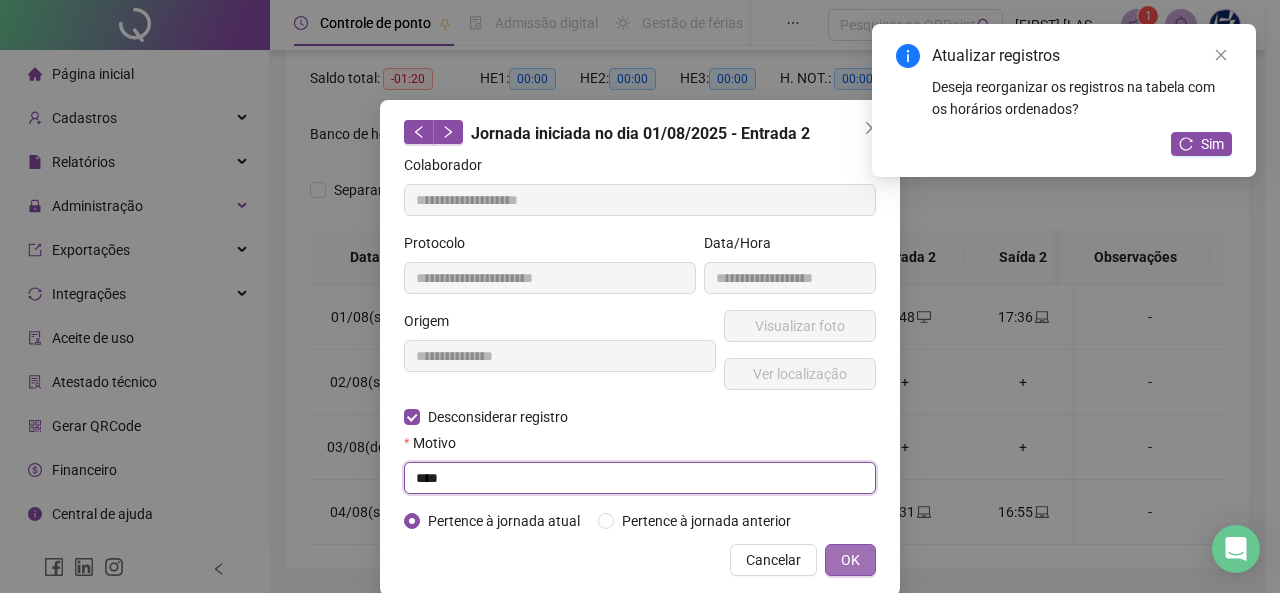 type on "****" 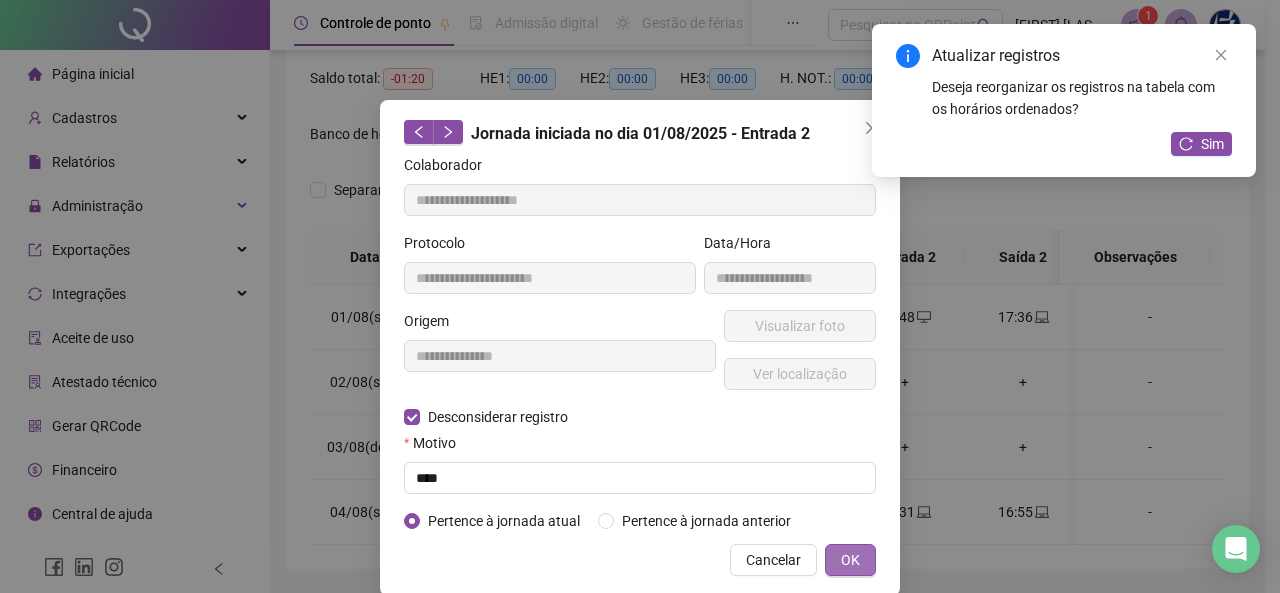 click on "OK" at bounding box center [850, 560] 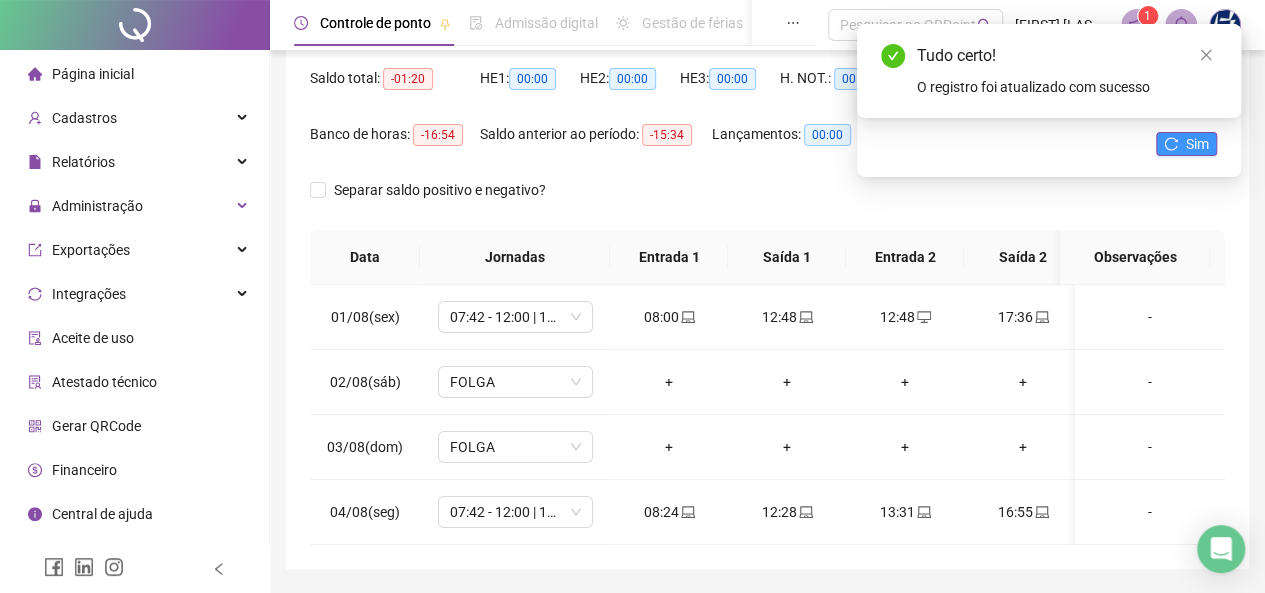 click 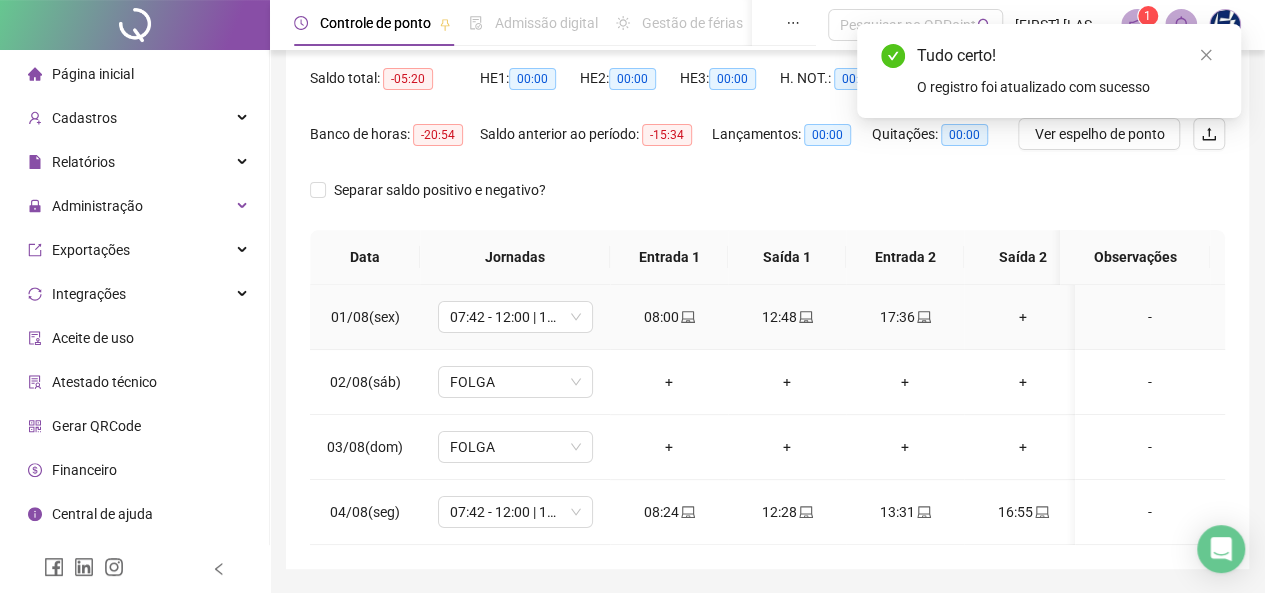 click on "+" at bounding box center (1023, 317) 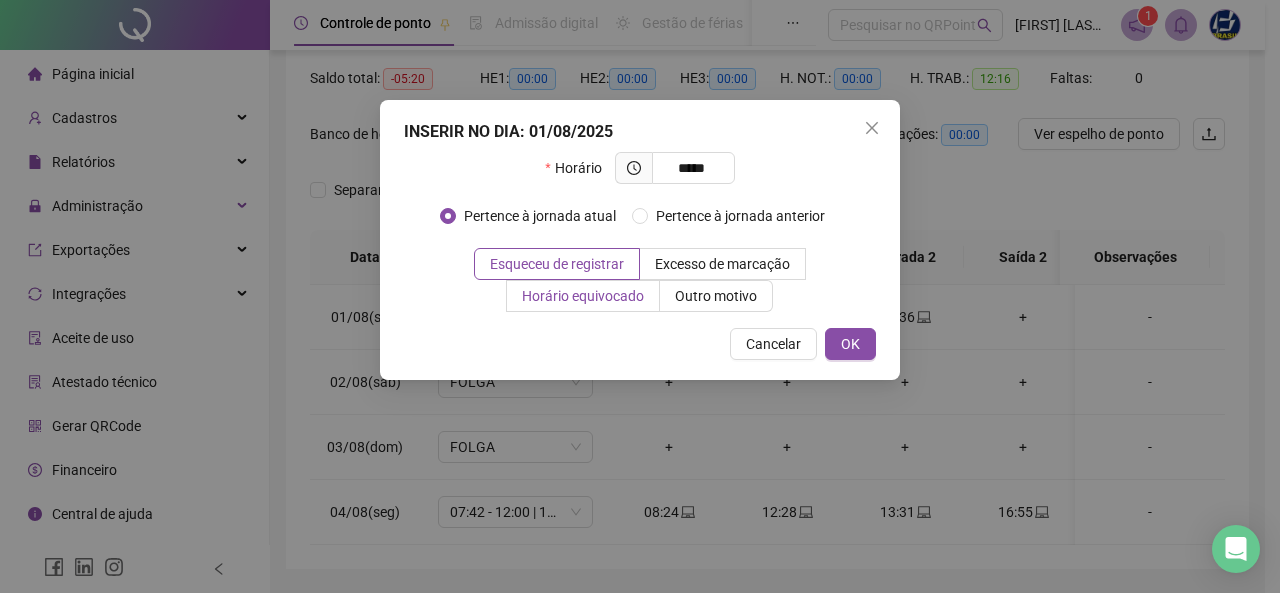 type on "*****" 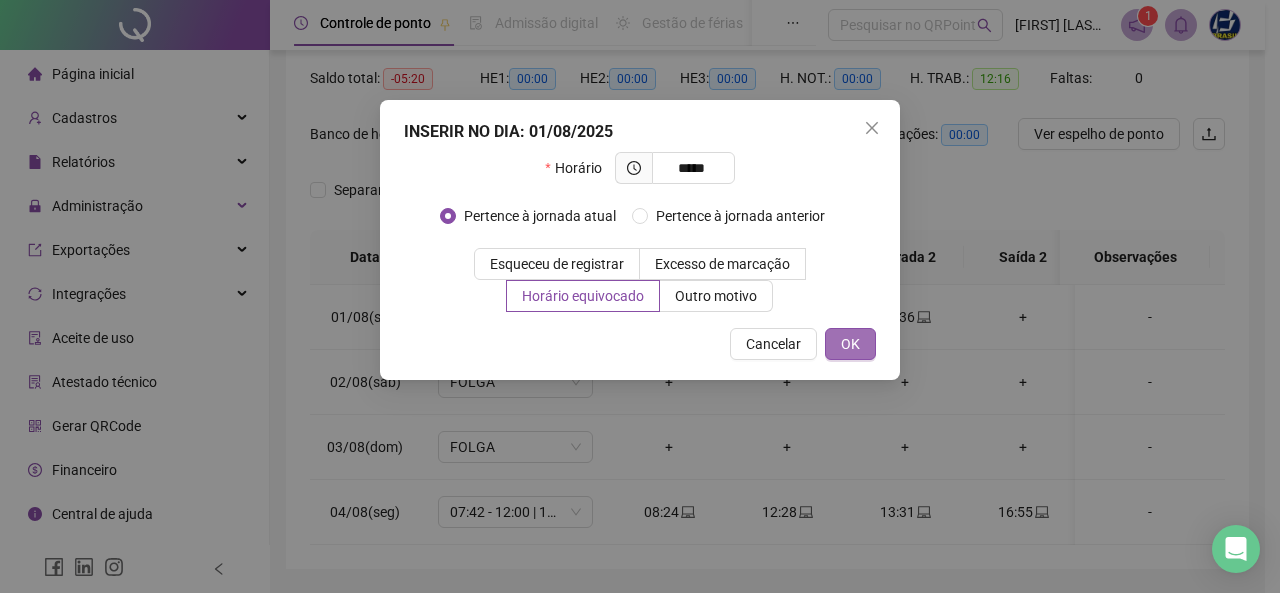click on "OK" at bounding box center [850, 344] 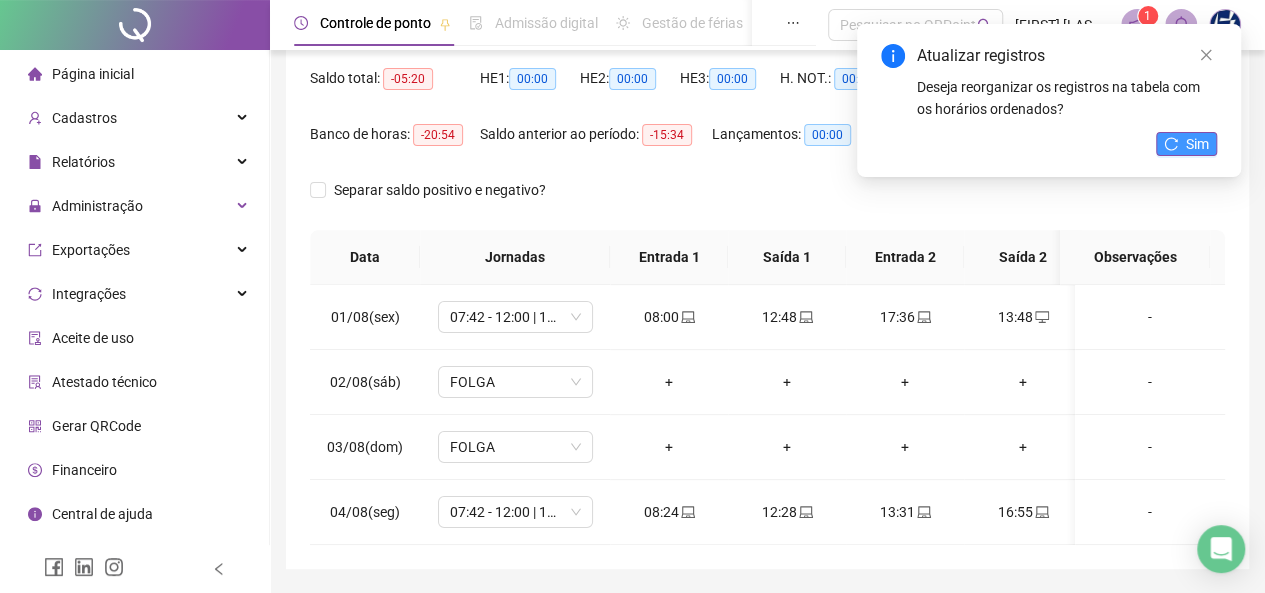 click on "Sim" at bounding box center (1197, 144) 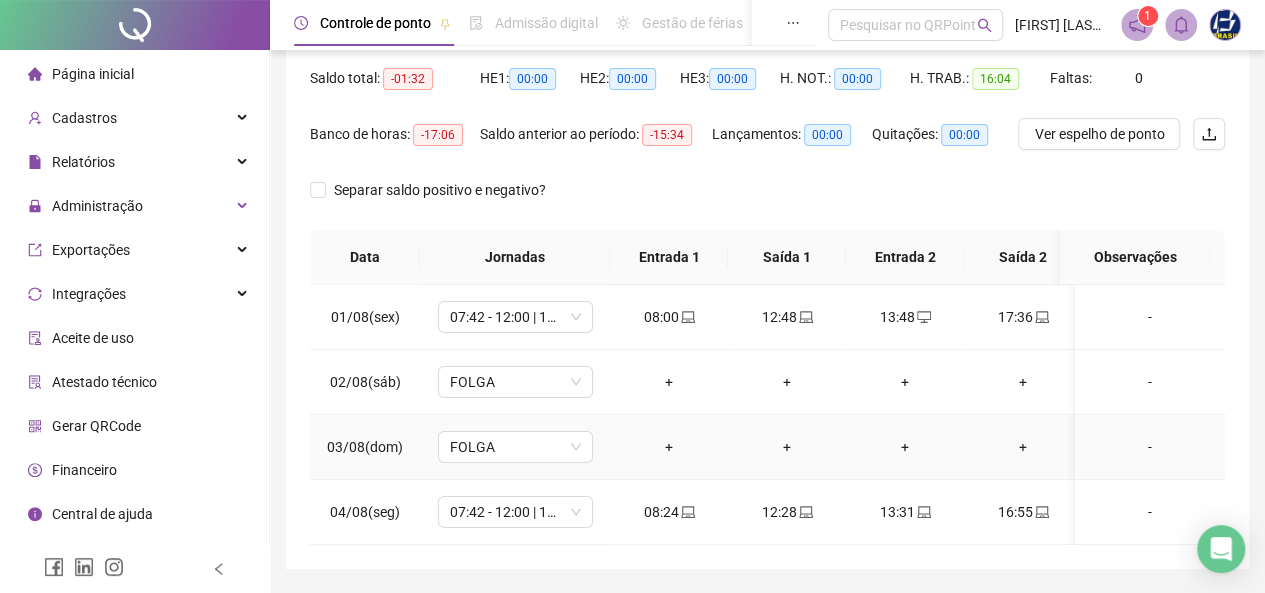 scroll, scrollTop: 0, scrollLeft: 0, axis: both 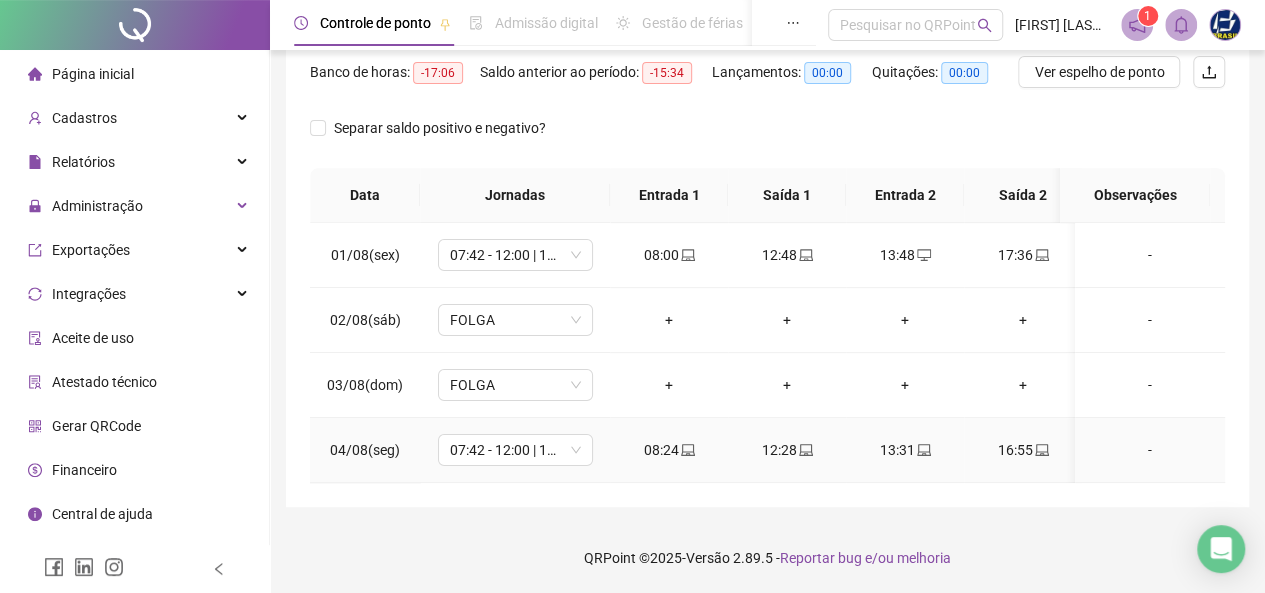 click on "16:55" at bounding box center (1023, 450) 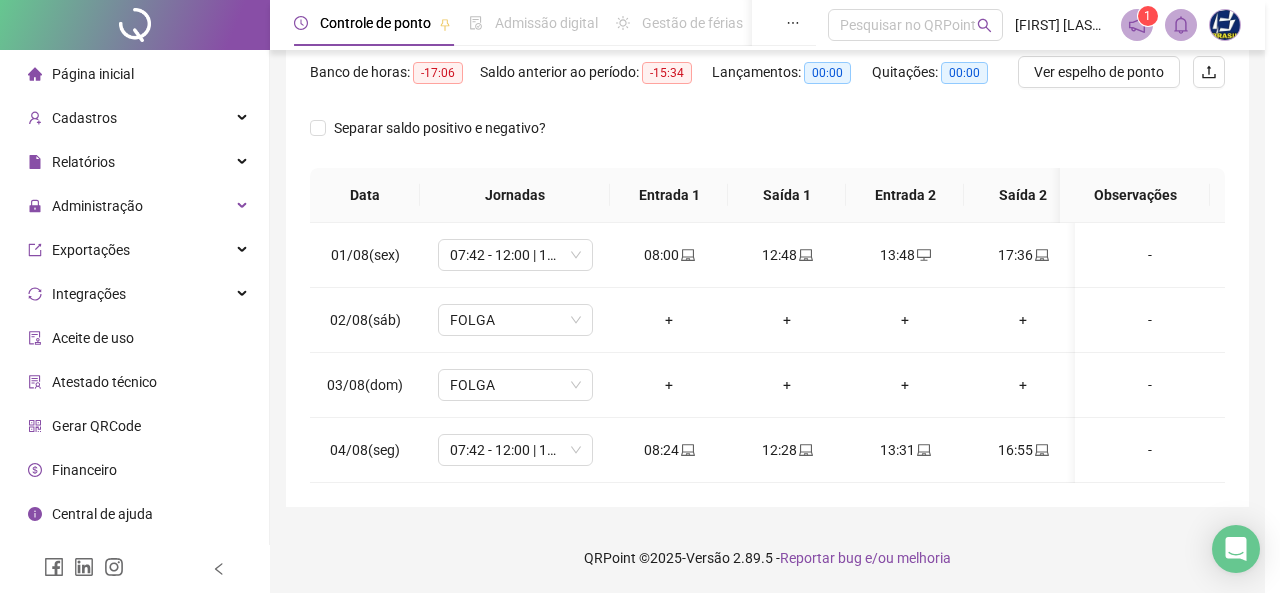 type on "**********" 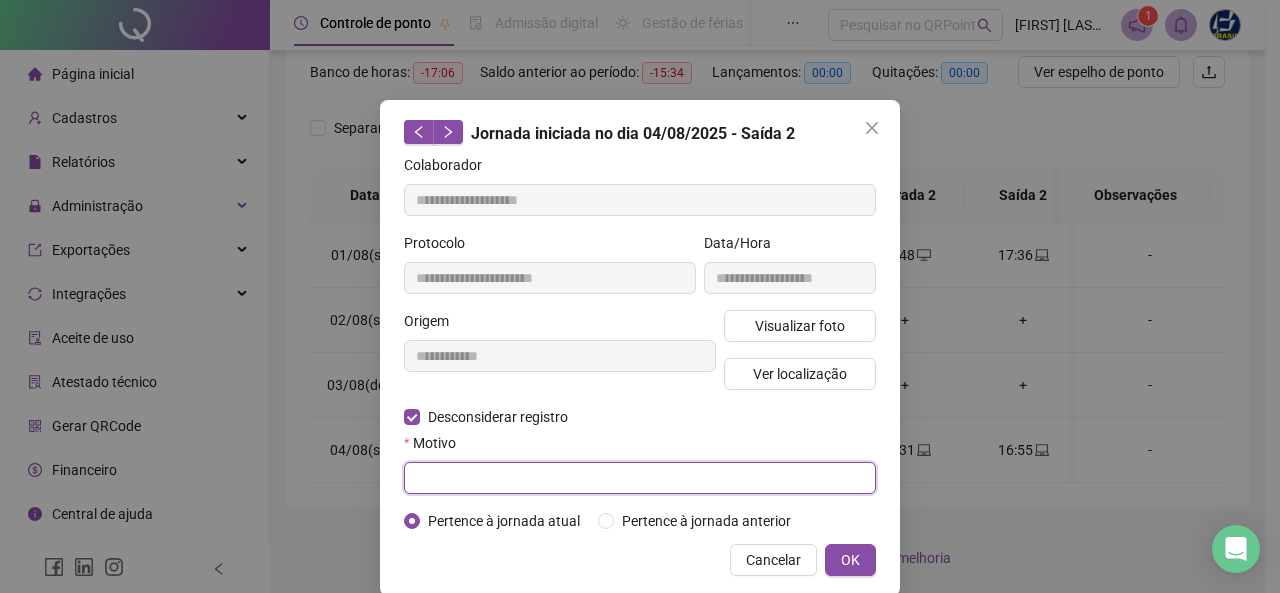 click at bounding box center (640, 478) 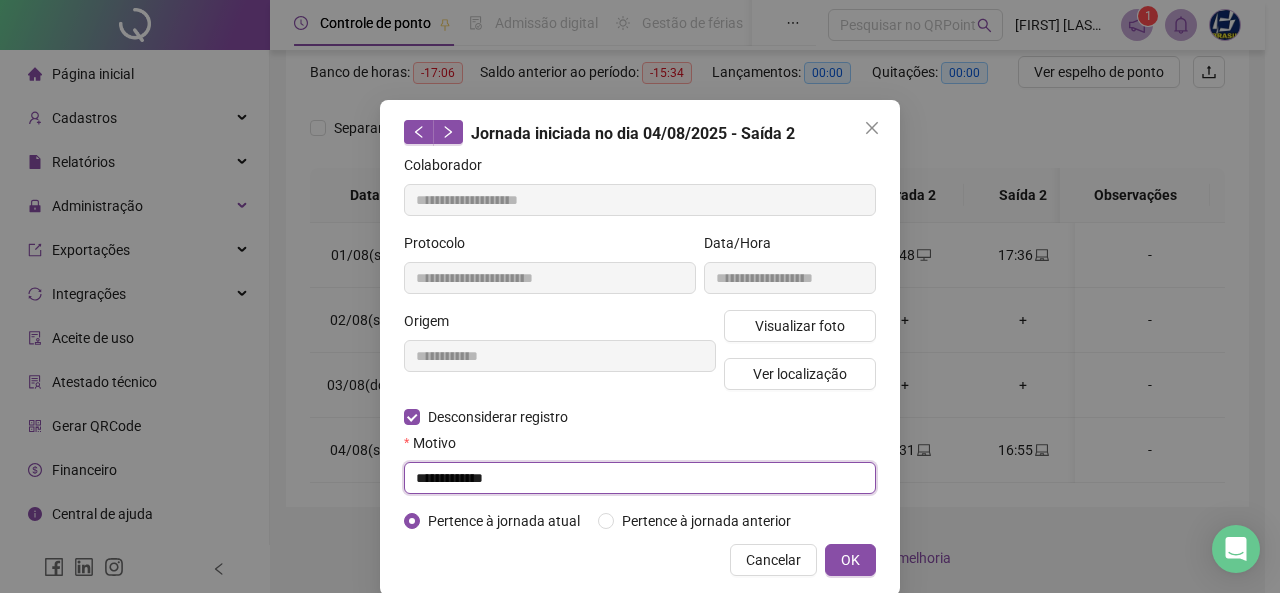 type on "**********" 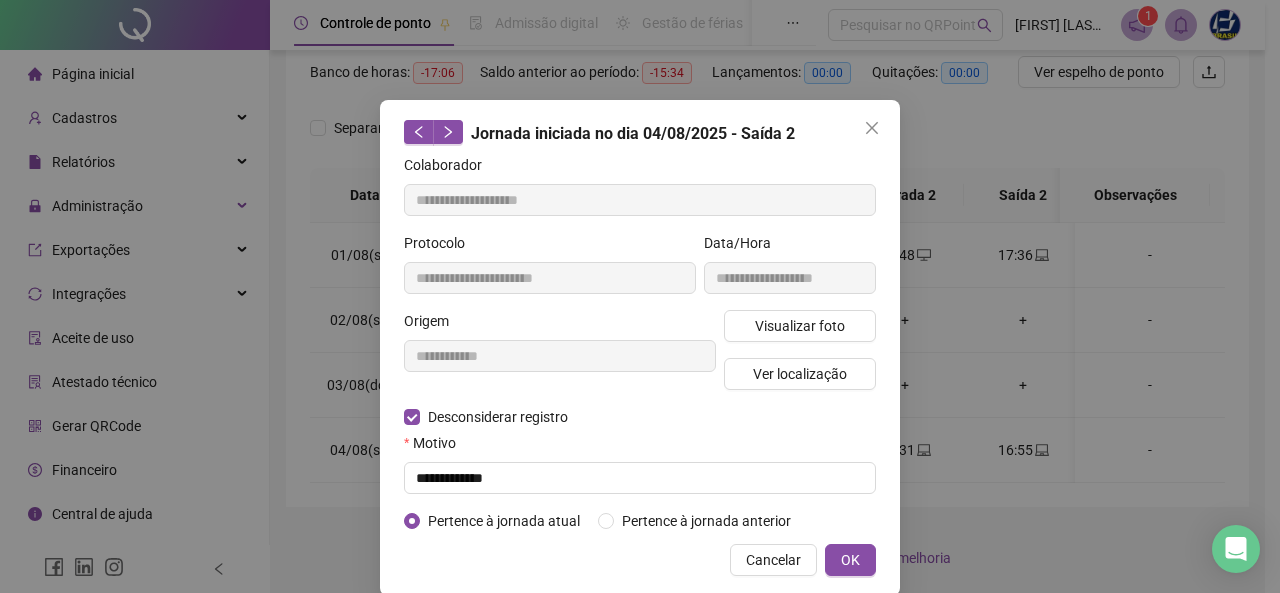 click on "**********" at bounding box center (640, 348) 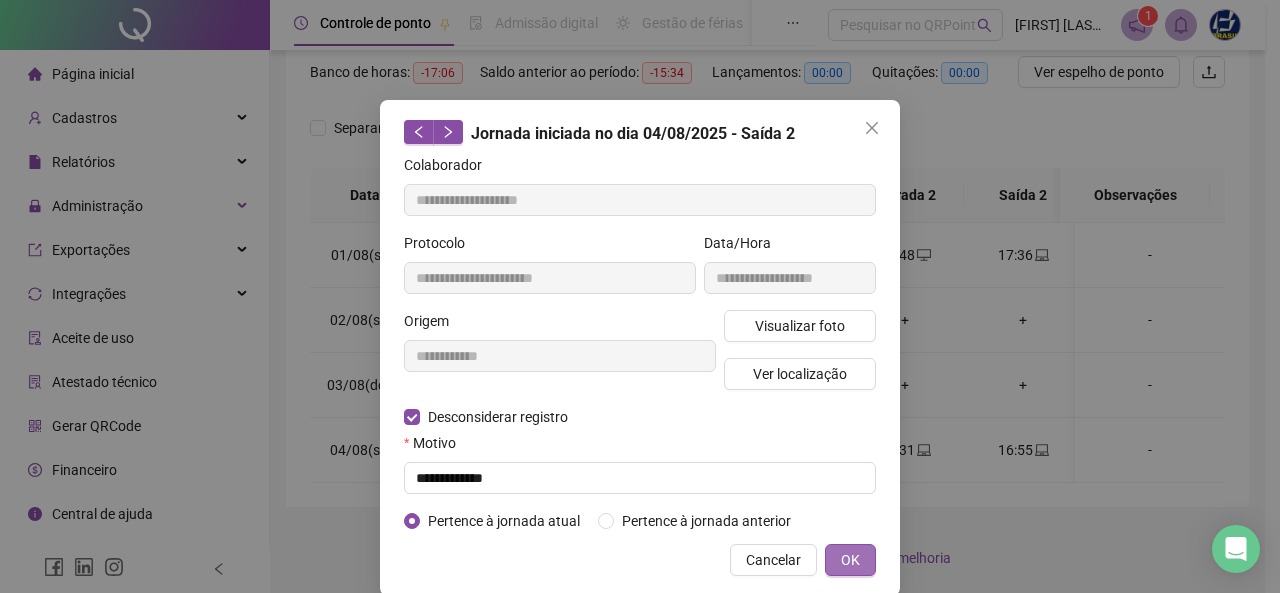 click on "OK" at bounding box center (850, 560) 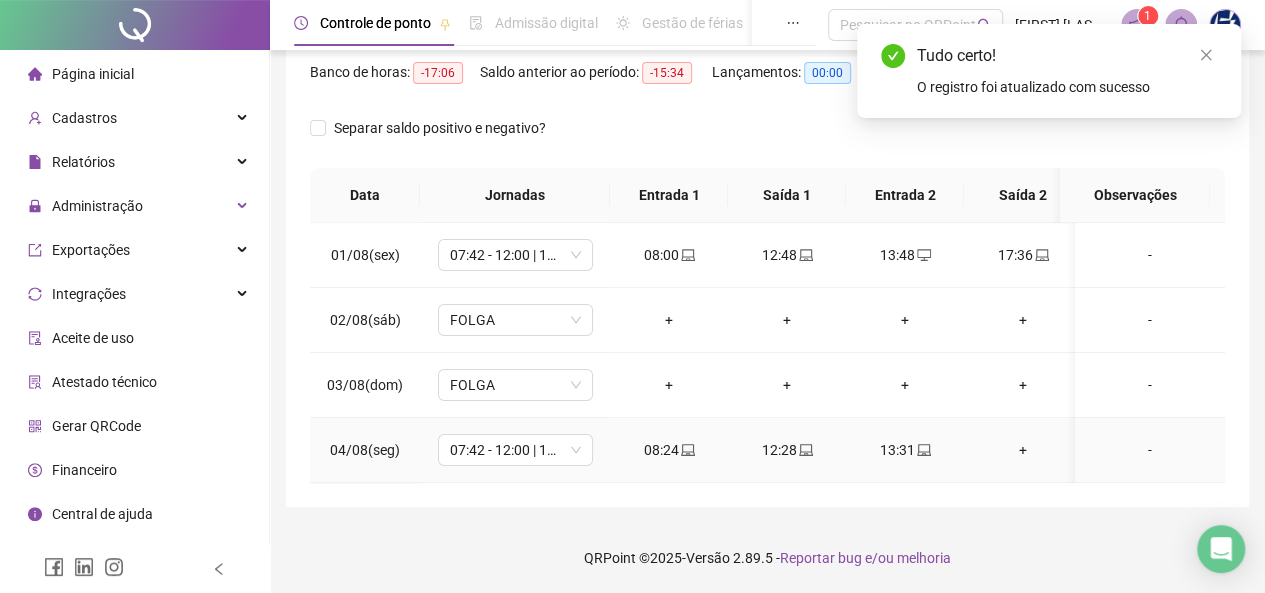 click on "+" at bounding box center [1023, 450] 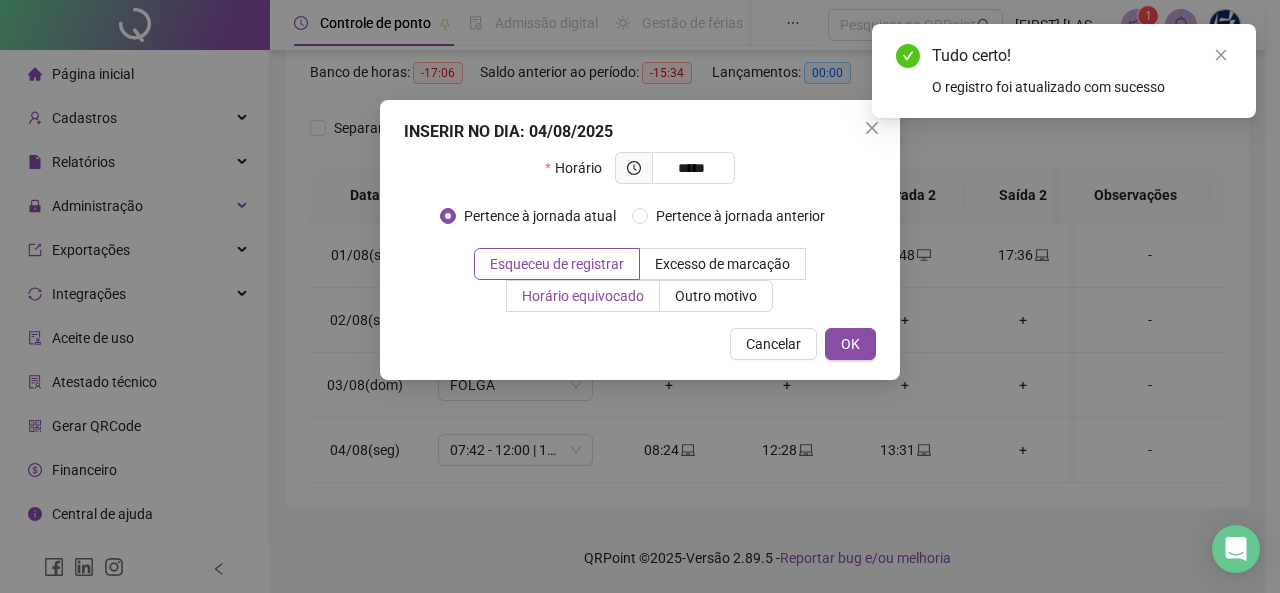 type on "*****" 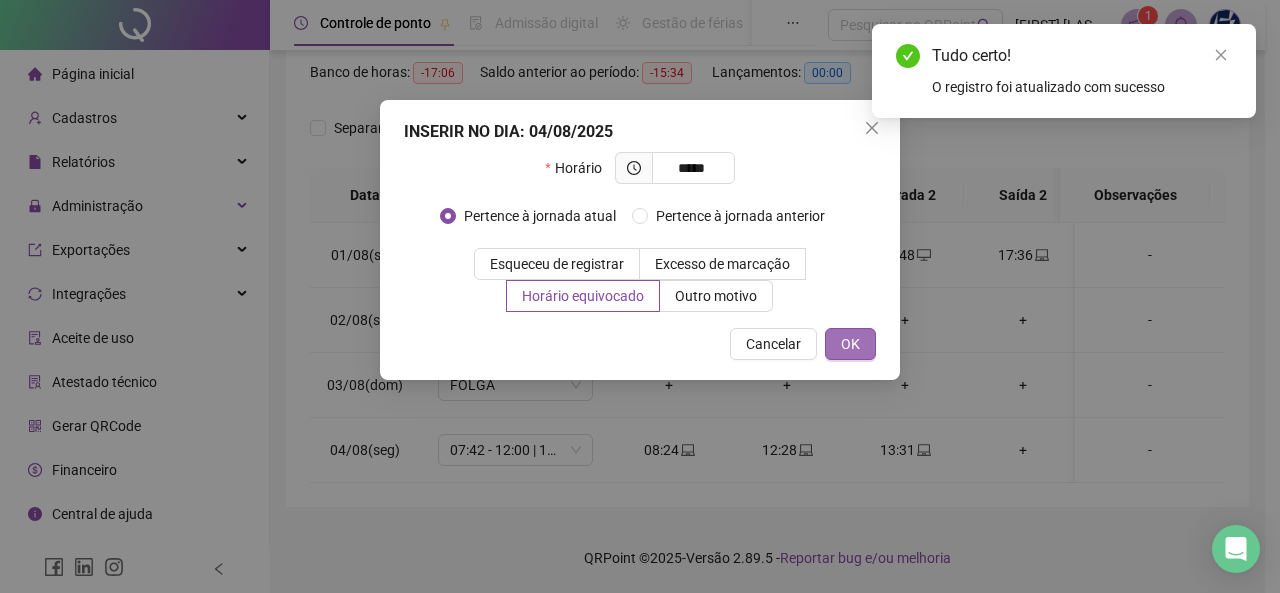 click on "OK" at bounding box center [850, 344] 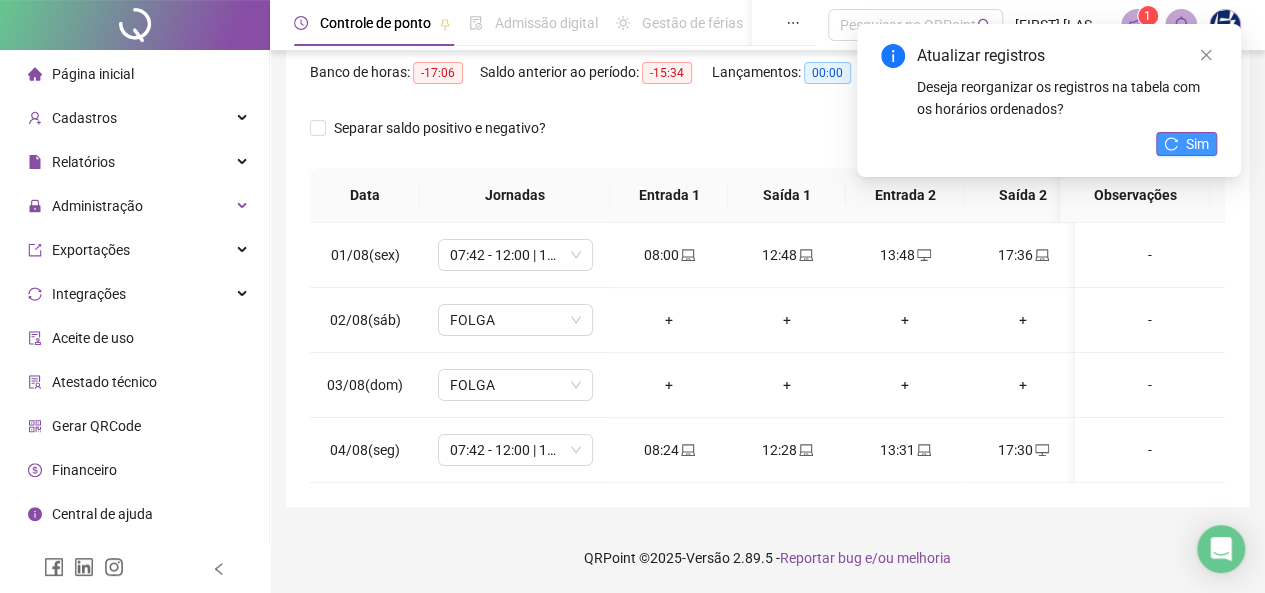 click on "Sim" at bounding box center (1197, 144) 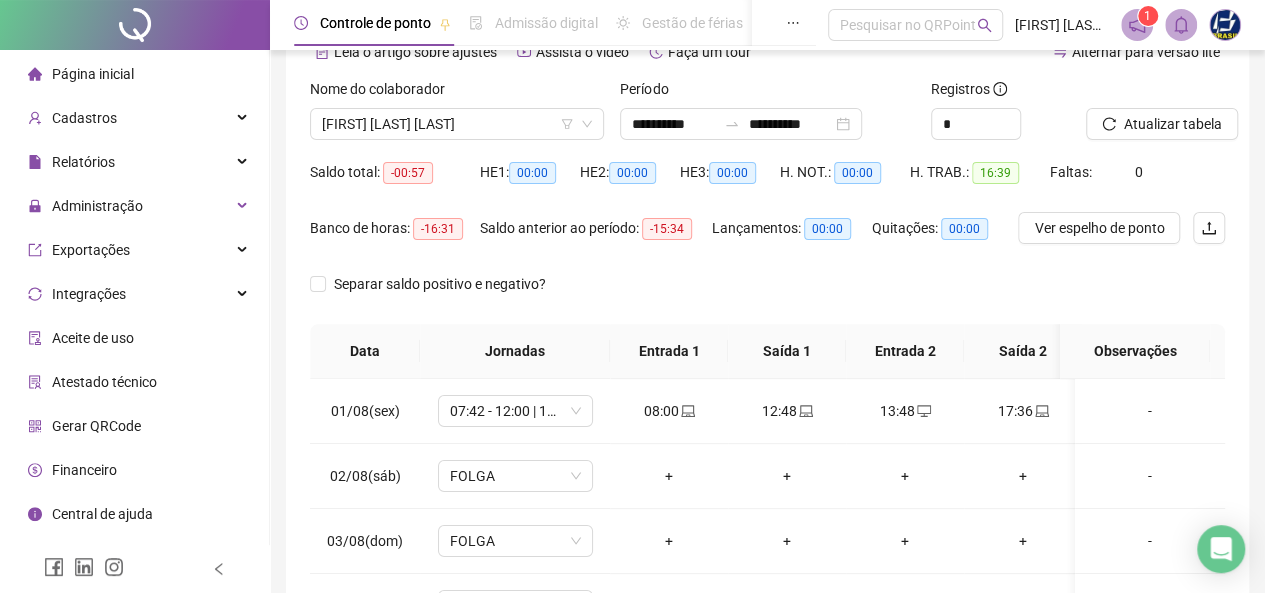 scroll, scrollTop: 75, scrollLeft: 0, axis: vertical 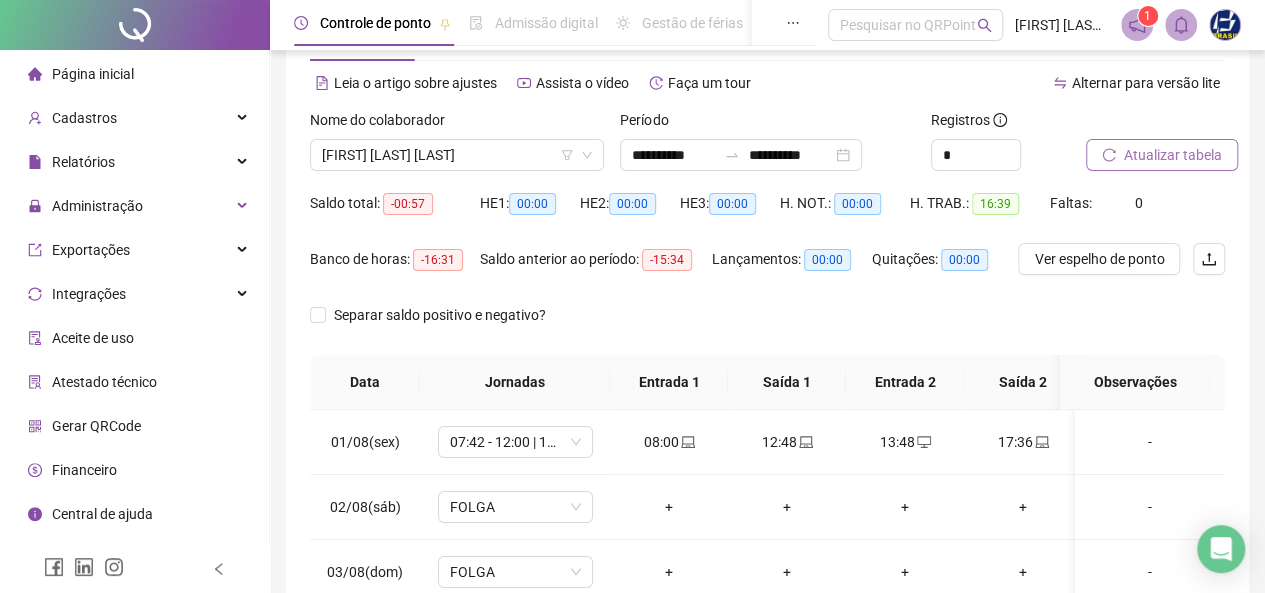 click on "Atualizar tabela" at bounding box center (1173, 155) 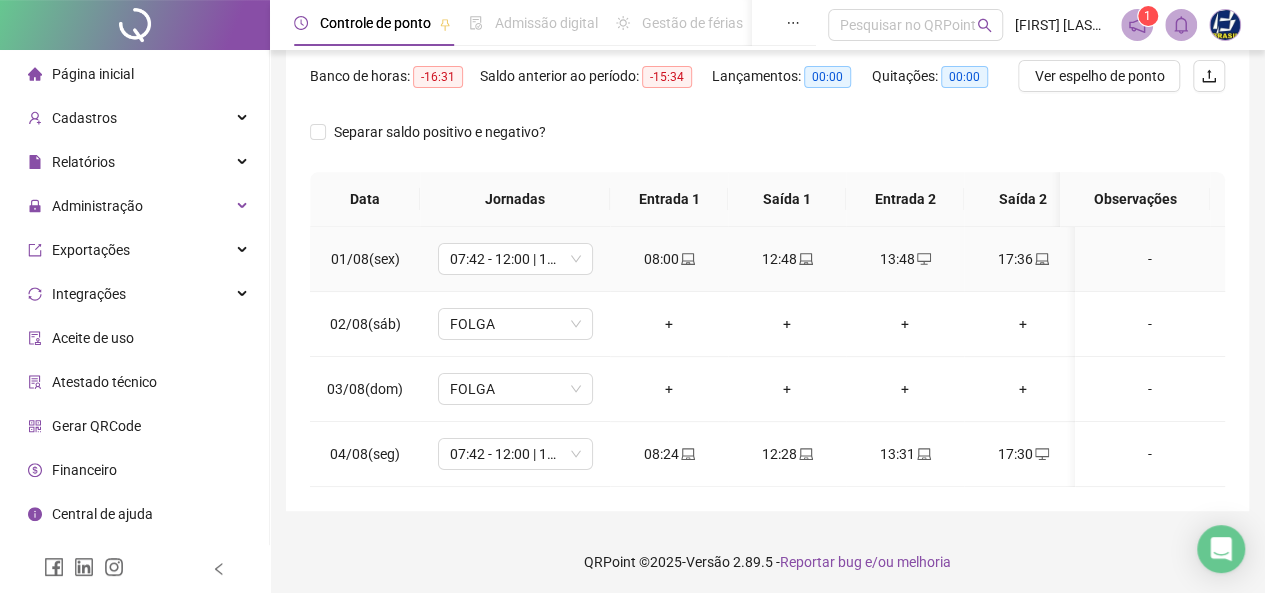 scroll, scrollTop: 275, scrollLeft: 0, axis: vertical 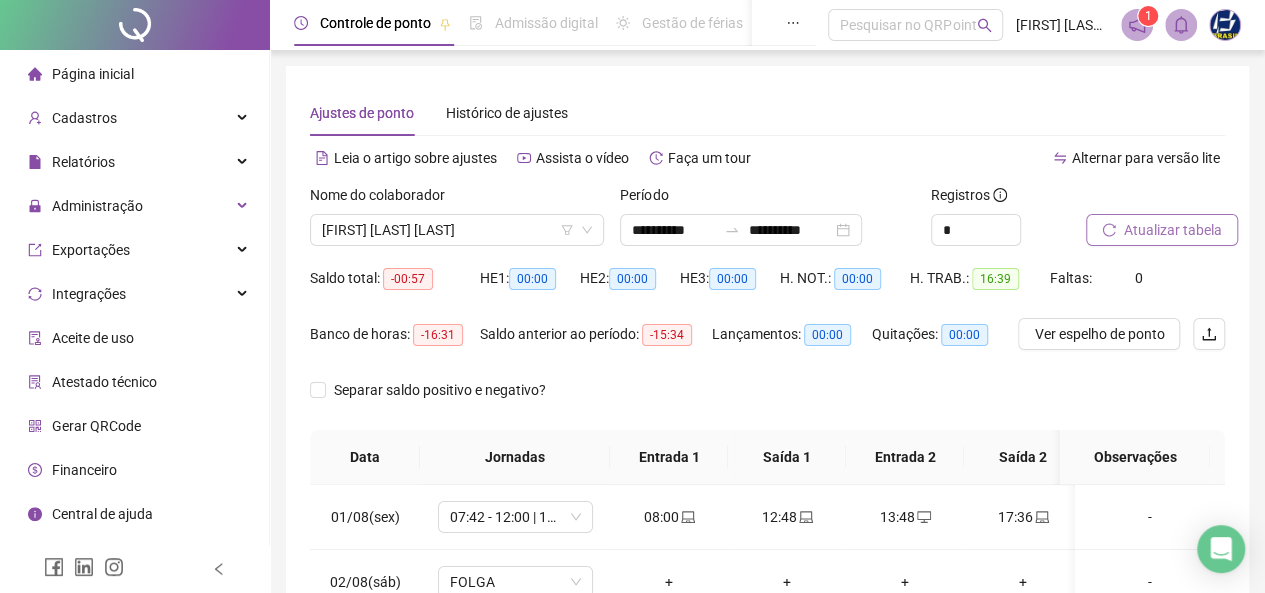 click on "Atualizar tabela" at bounding box center (1162, 230) 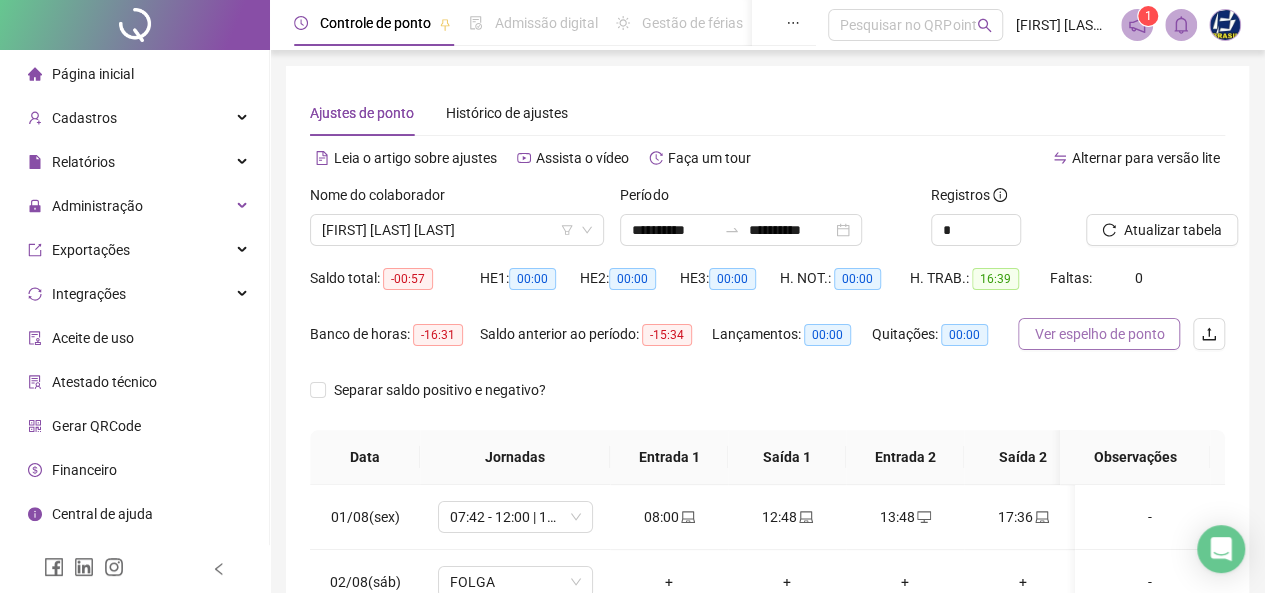 click on "Ver espelho de ponto" at bounding box center (1099, 334) 